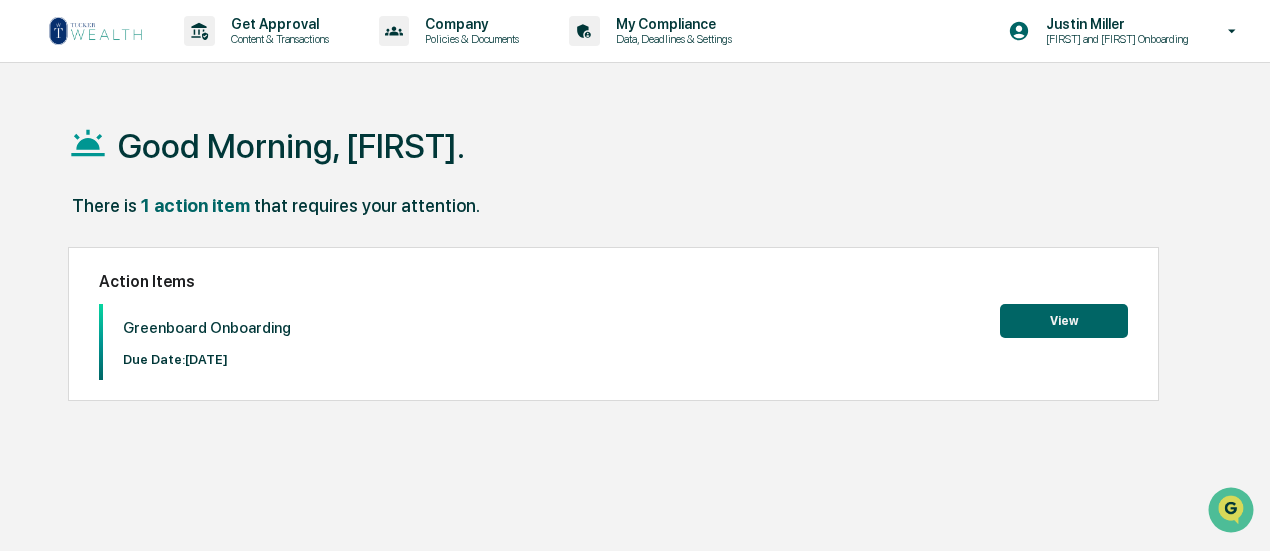 scroll, scrollTop: 0, scrollLeft: 0, axis: both 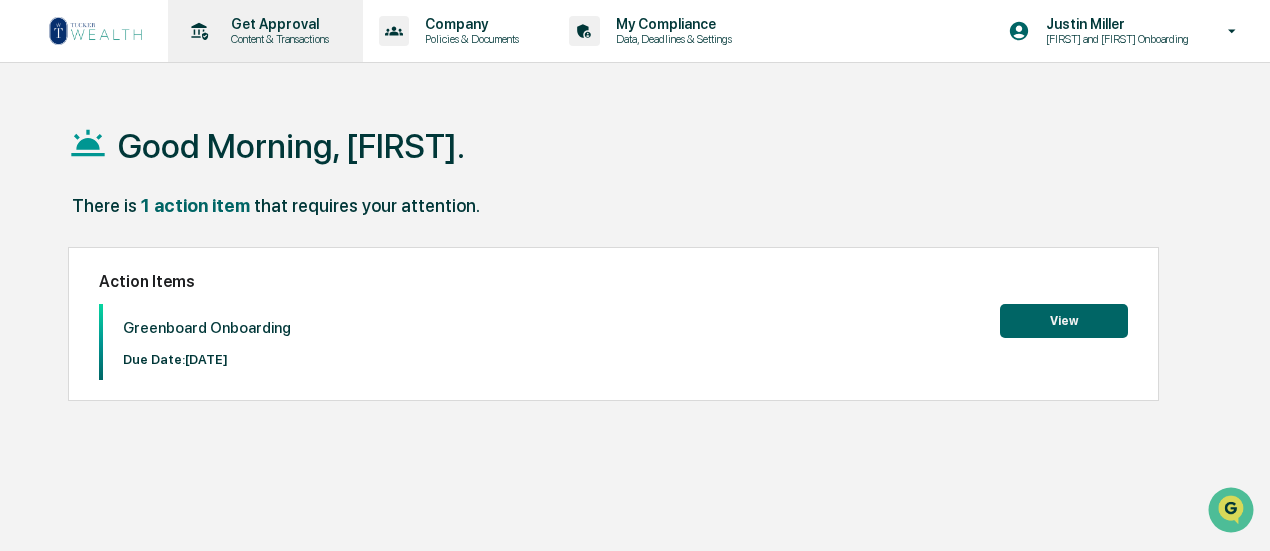 click on "Content & Transactions" at bounding box center [277, 39] 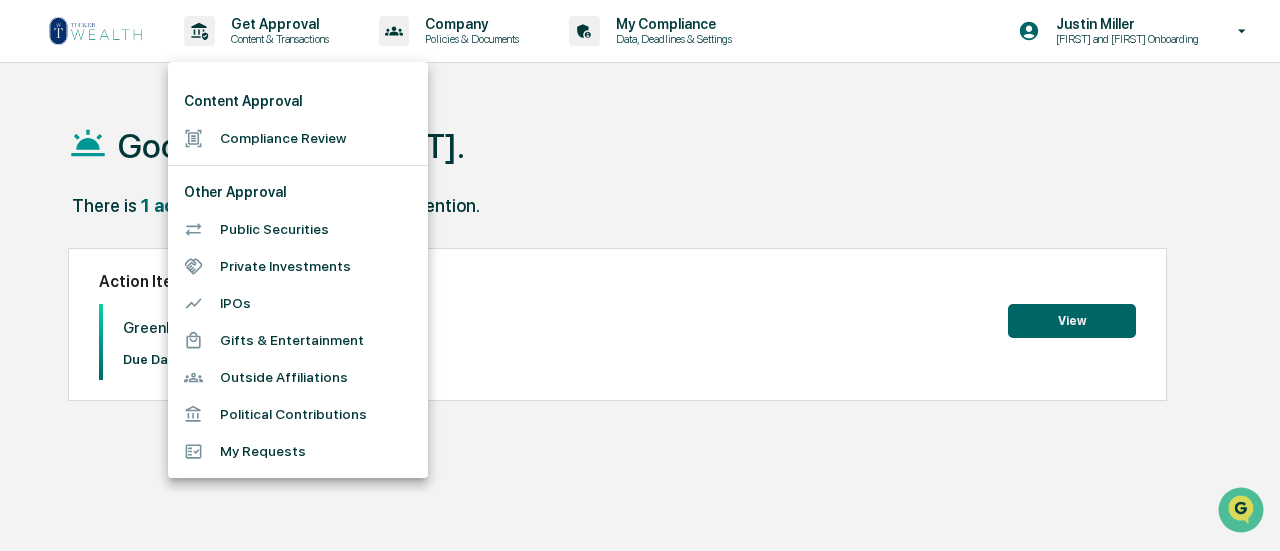 click on "Compliance Review" at bounding box center (298, 138) 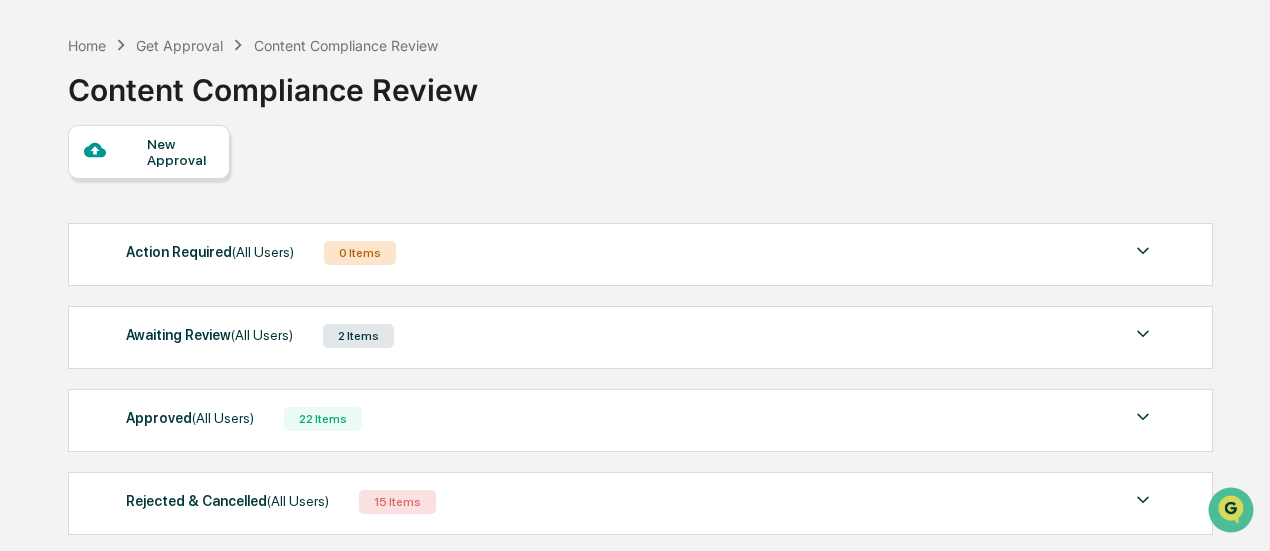 scroll, scrollTop: 0, scrollLeft: 0, axis: both 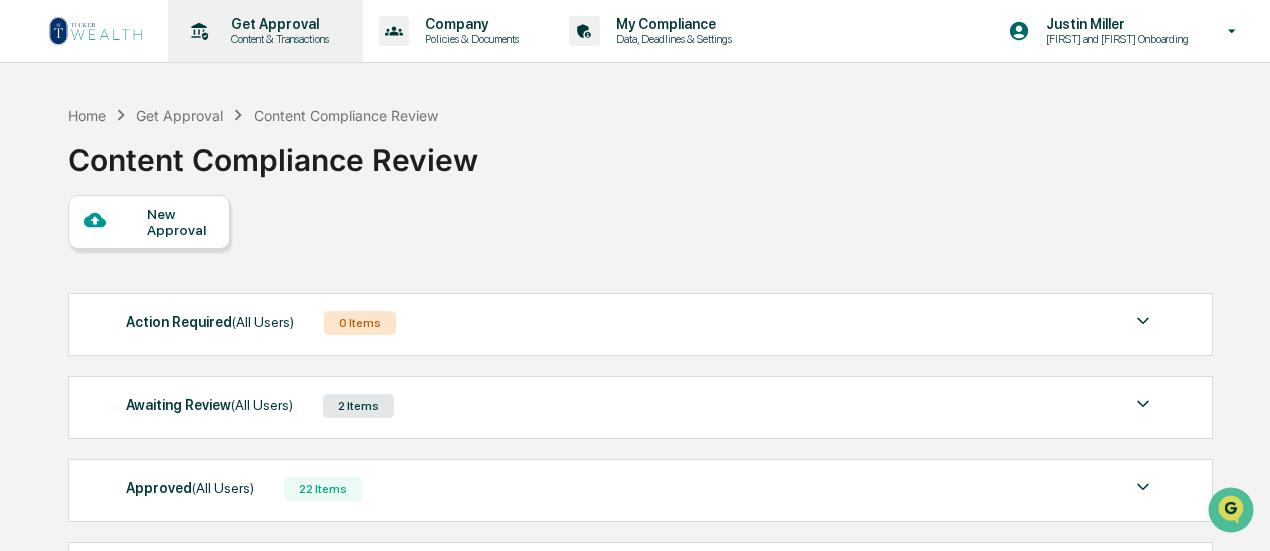click on "Get Approval Content & Transactions" at bounding box center (263, 31) 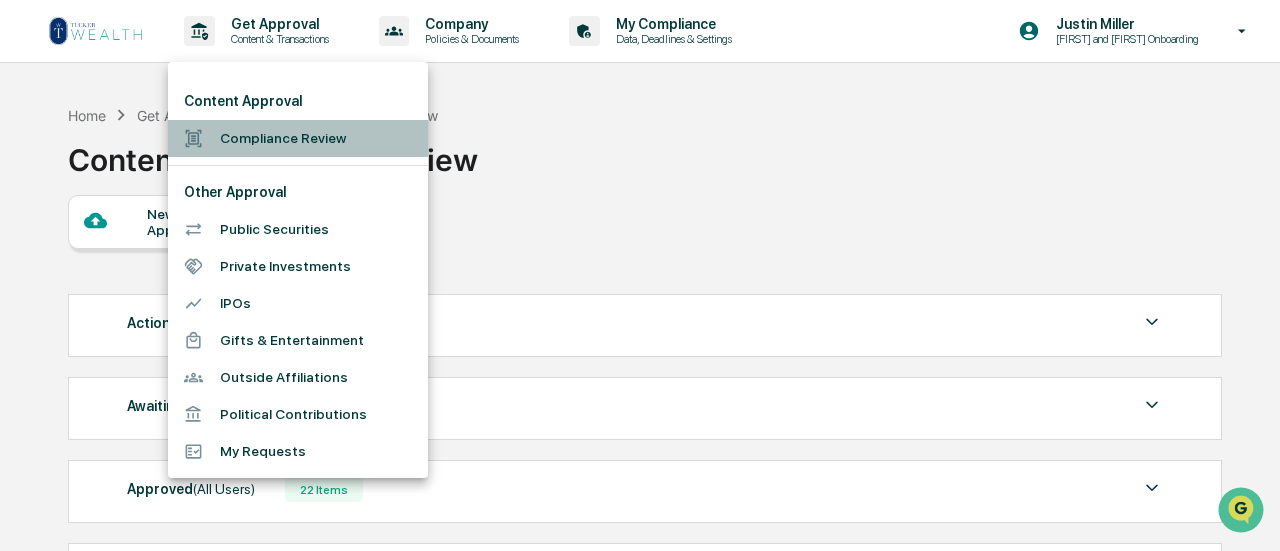 click on "Compliance Review" at bounding box center (298, 138) 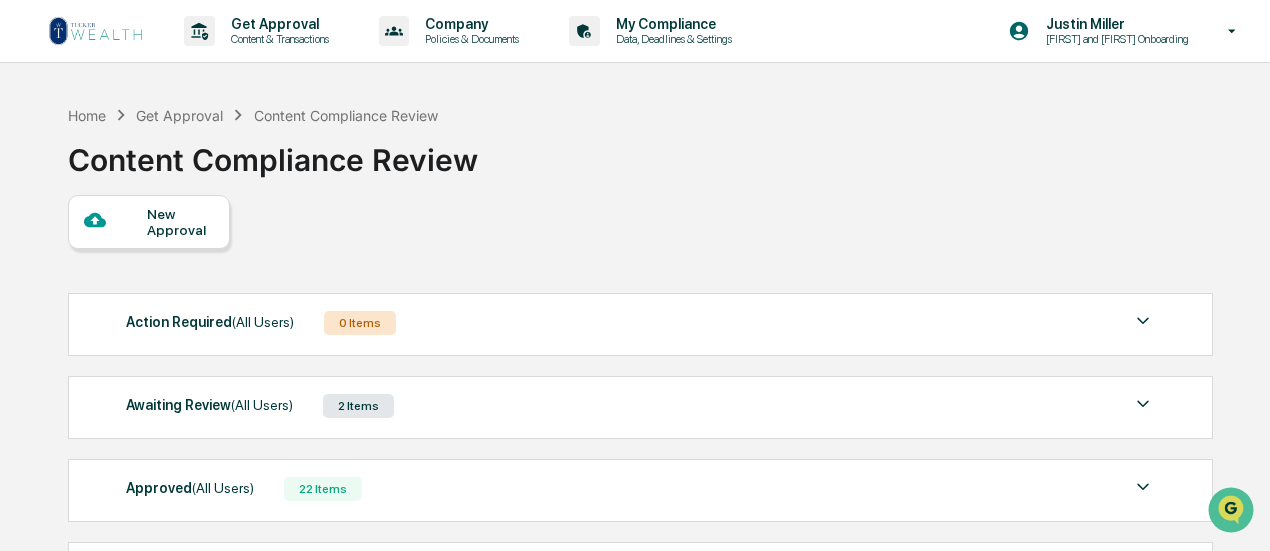 click at bounding box center [96, 31] 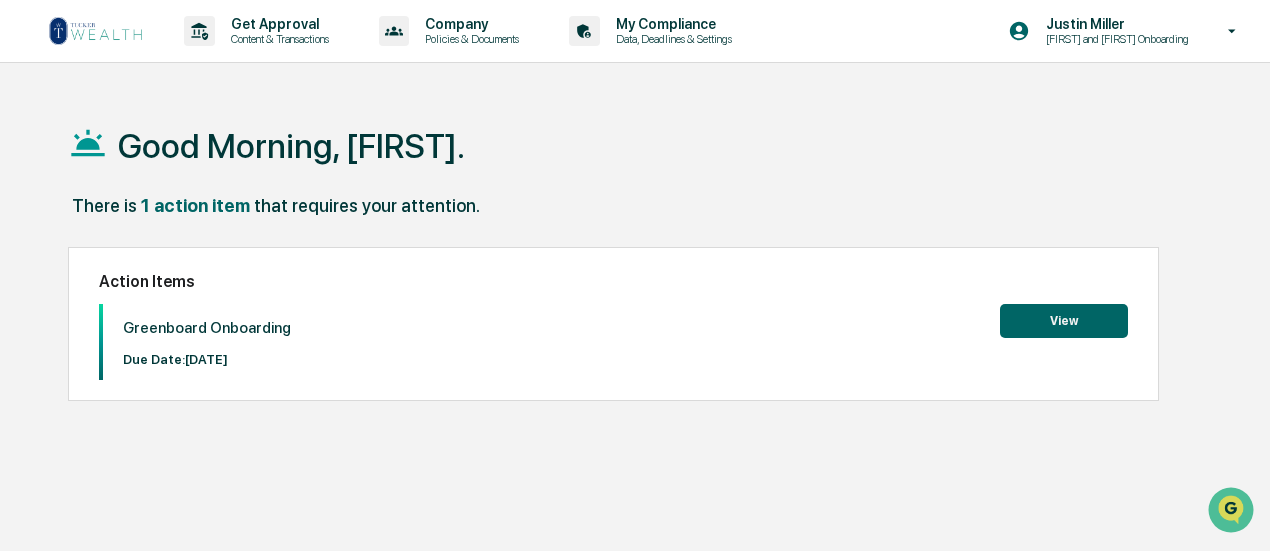click on "View" at bounding box center (1064, 321) 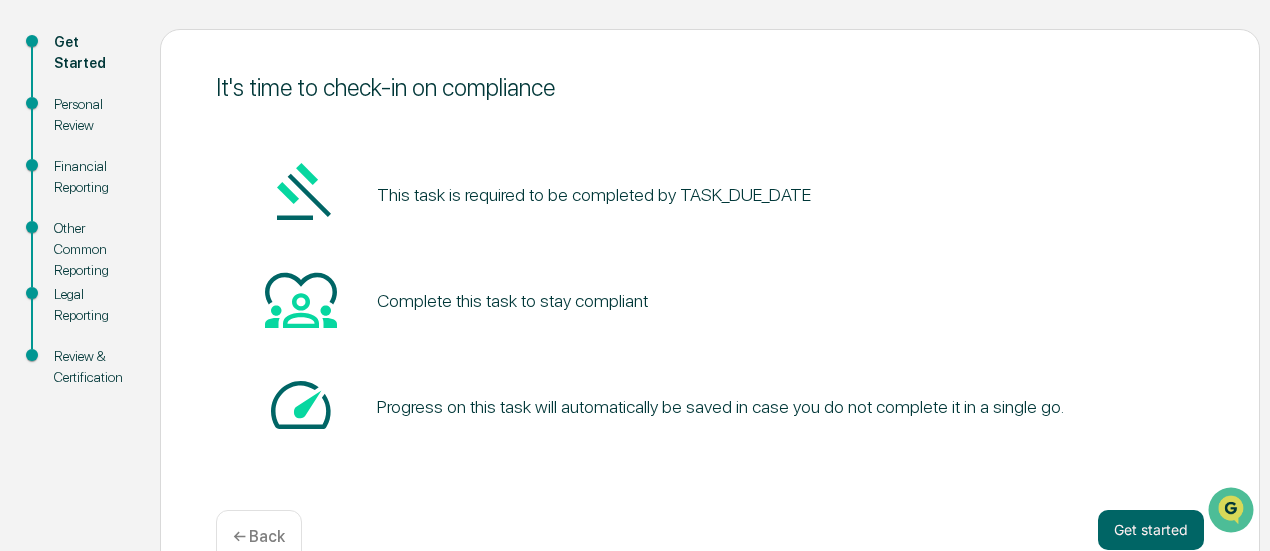 scroll, scrollTop: 254, scrollLeft: 0, axis: vertical 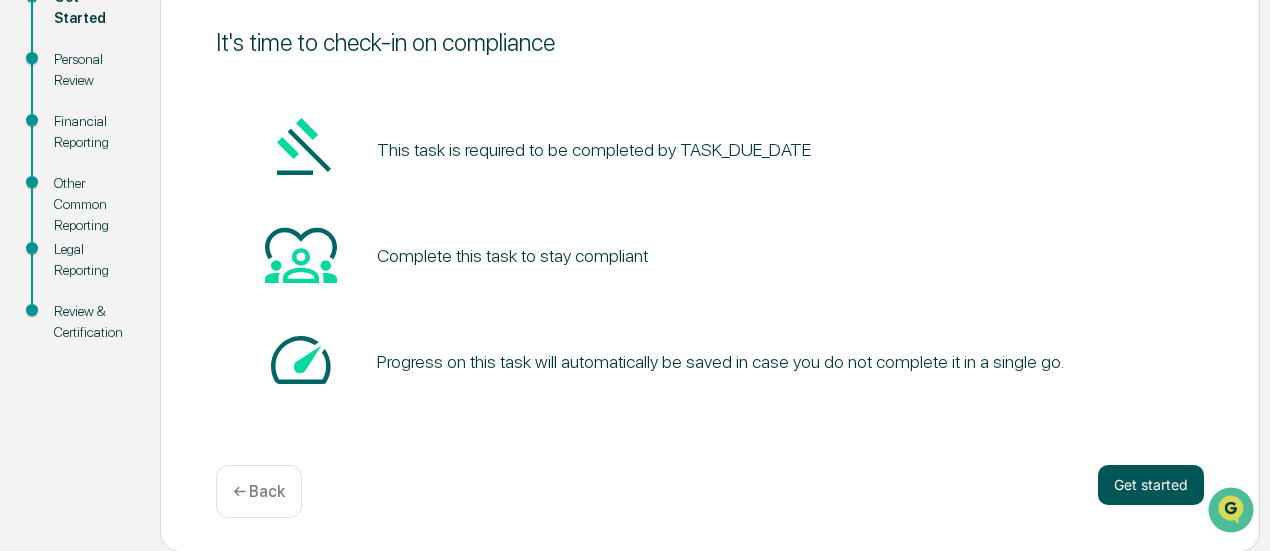 click on "Get started" at bounding box center [1151, 485] 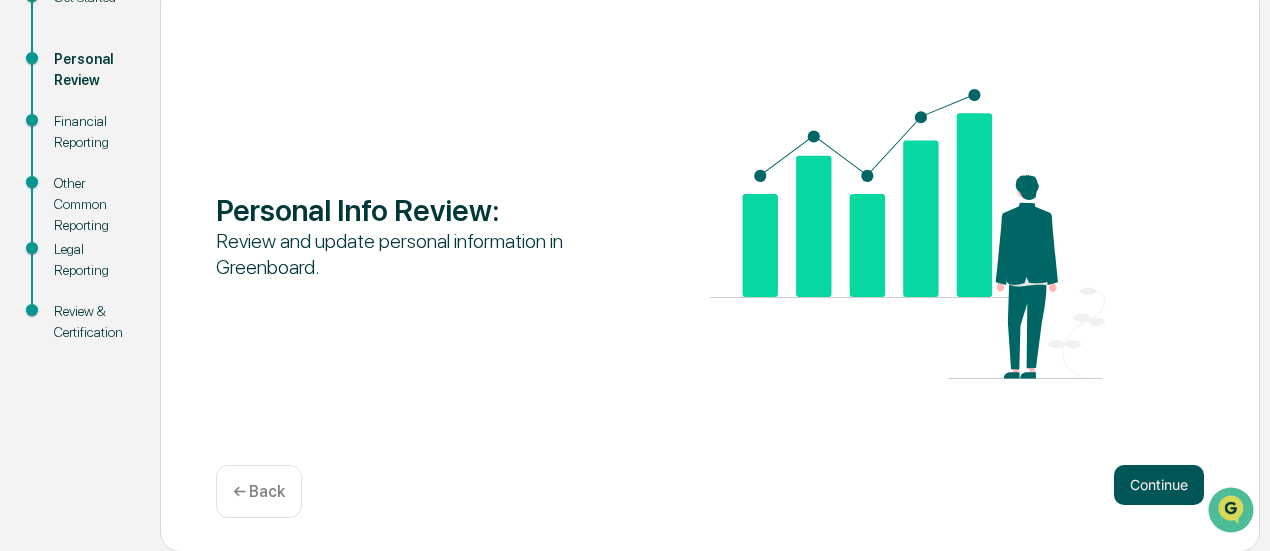 click on "Continue" at bounding box center [1159, 485] 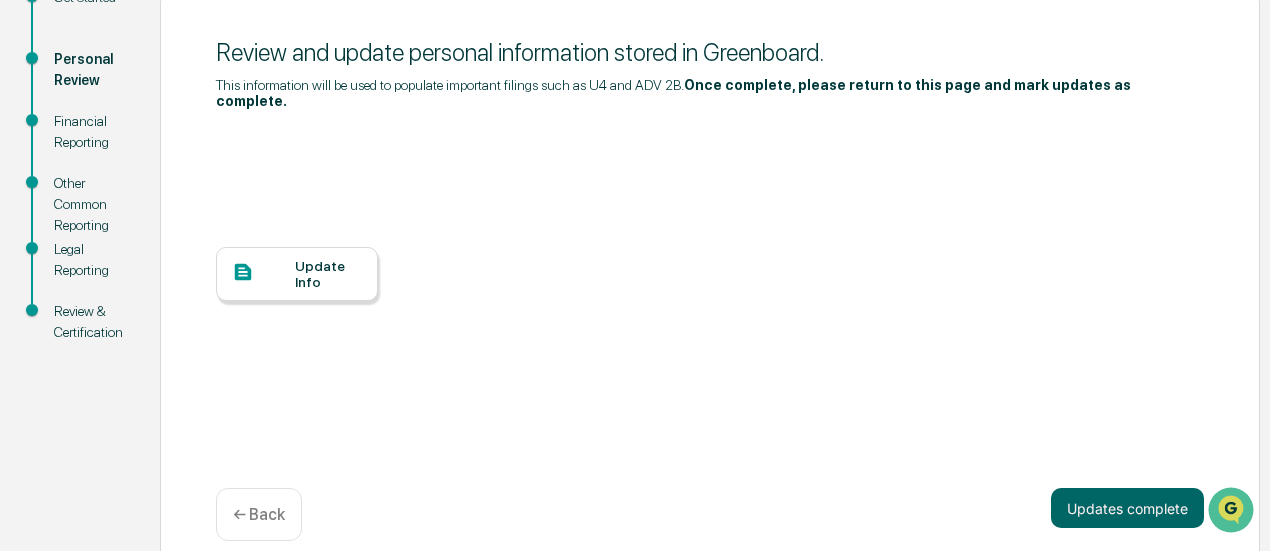 scroll, scrollTop: 154, scrollLeft: 0, axis: vertical 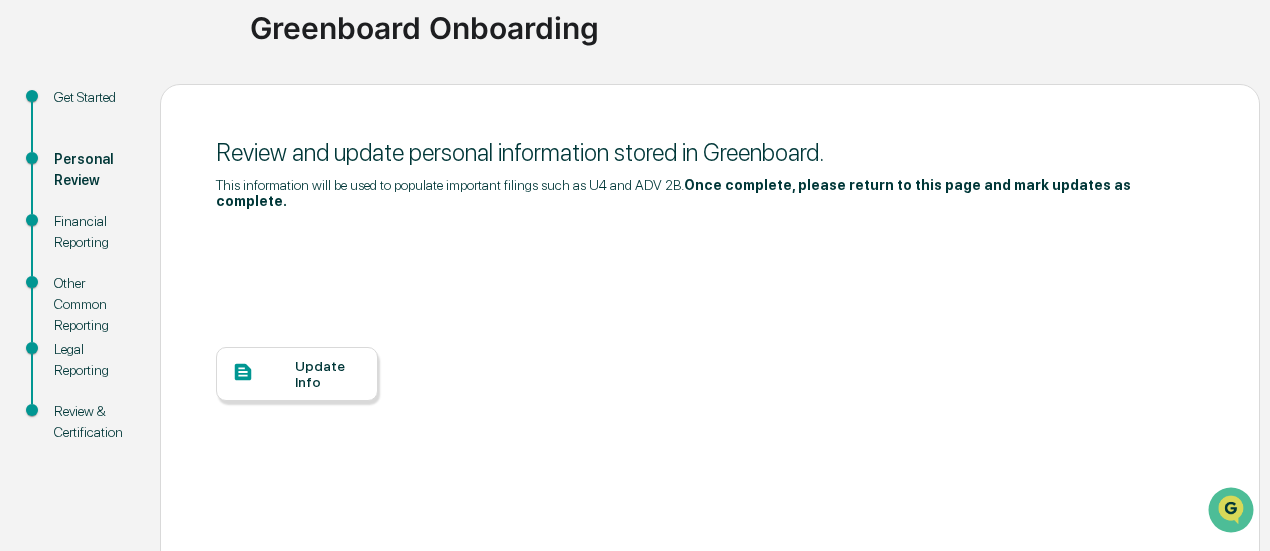 click on "Update Info" at bounding box center (328, 374) 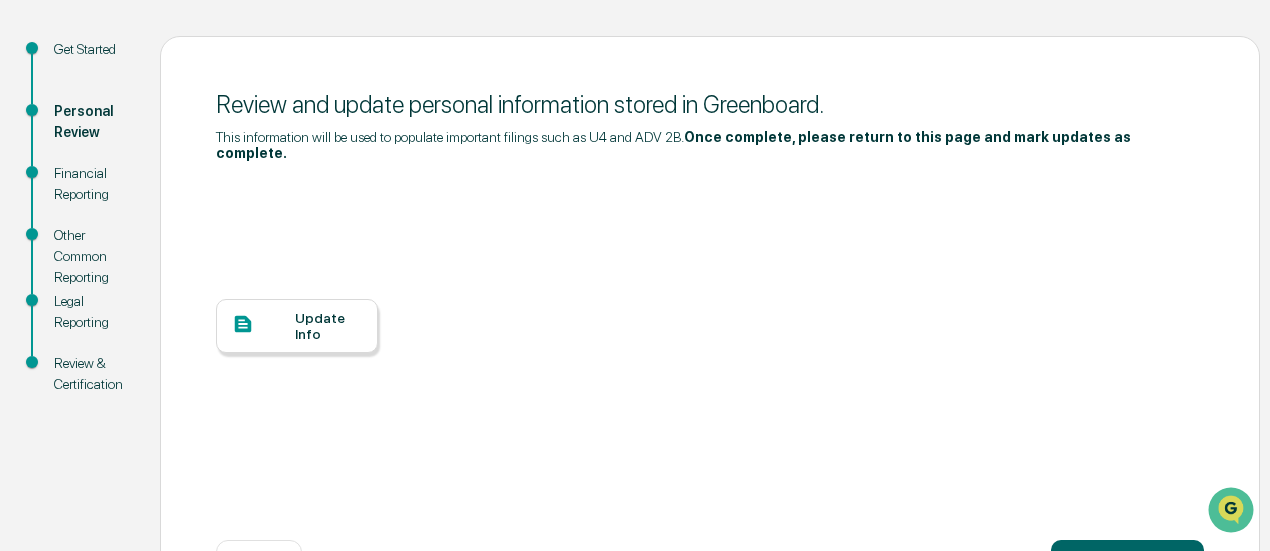 scroll, scrollTop: 262, scrollLeft: 0, axis: vertical 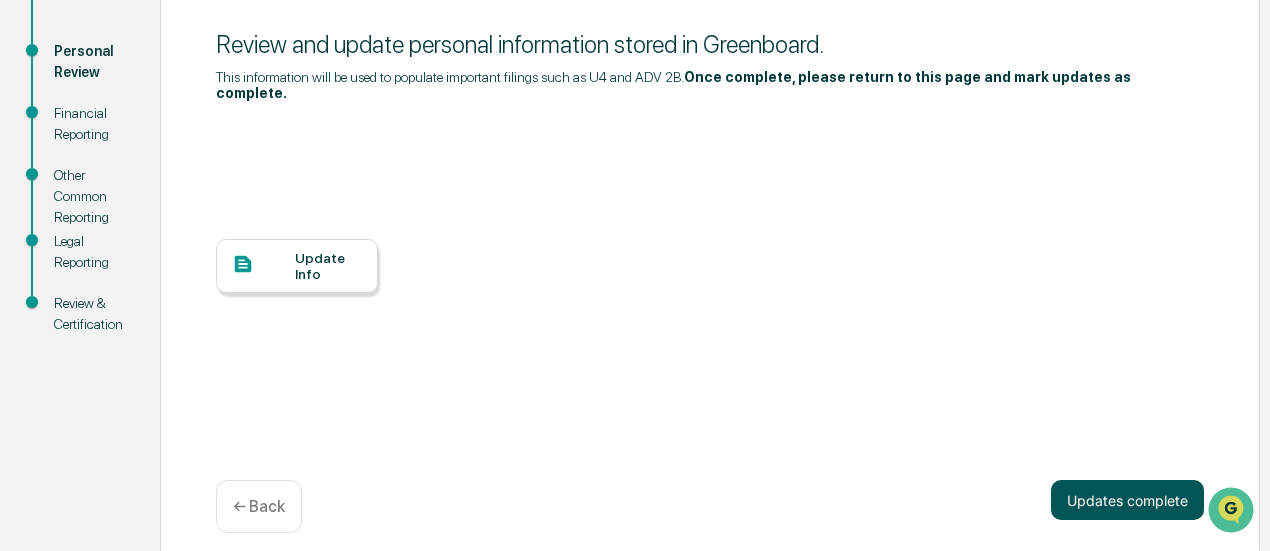 click on "Updates complete" at bounding box center [1127, 500] 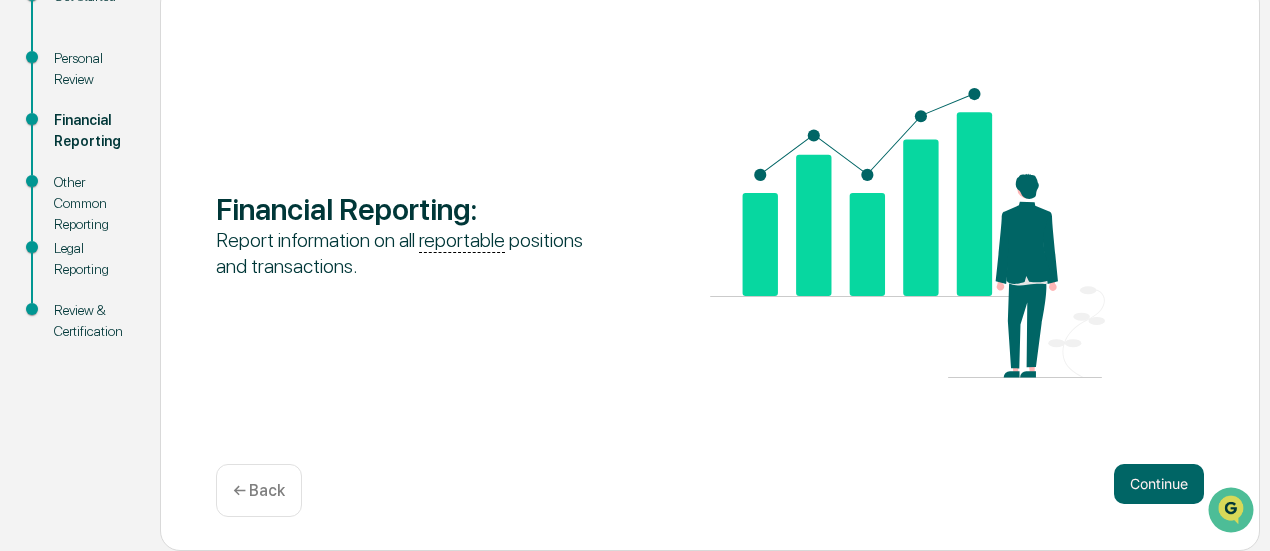 scroll, scrollTop: 254, scrollLeft: 0, axis: vertical 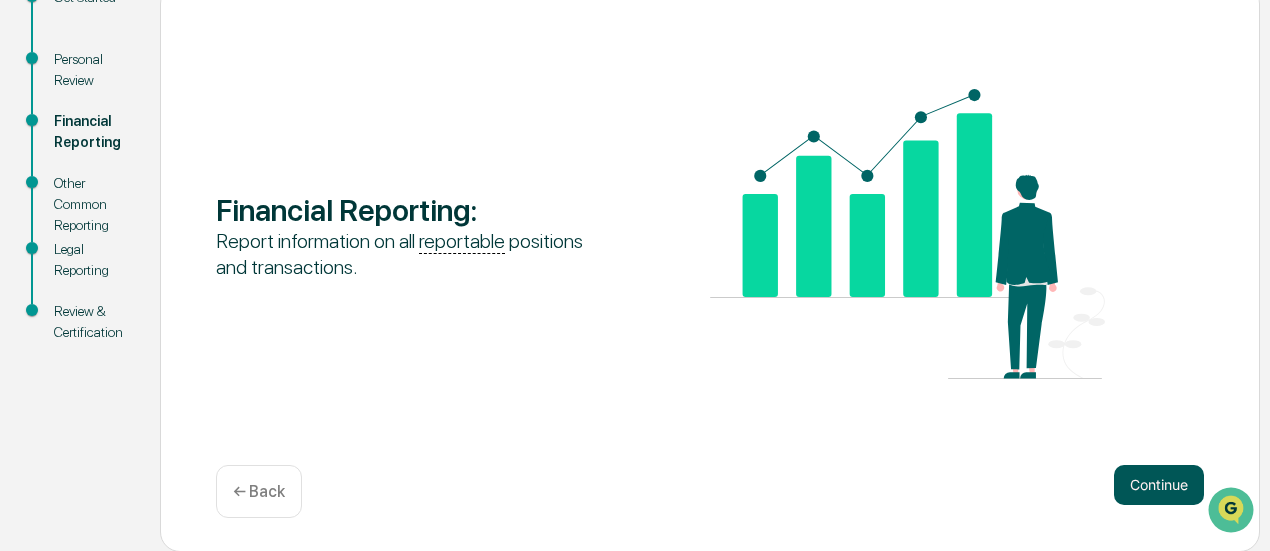 click on "Continue" at bounding box center (1159, 485) 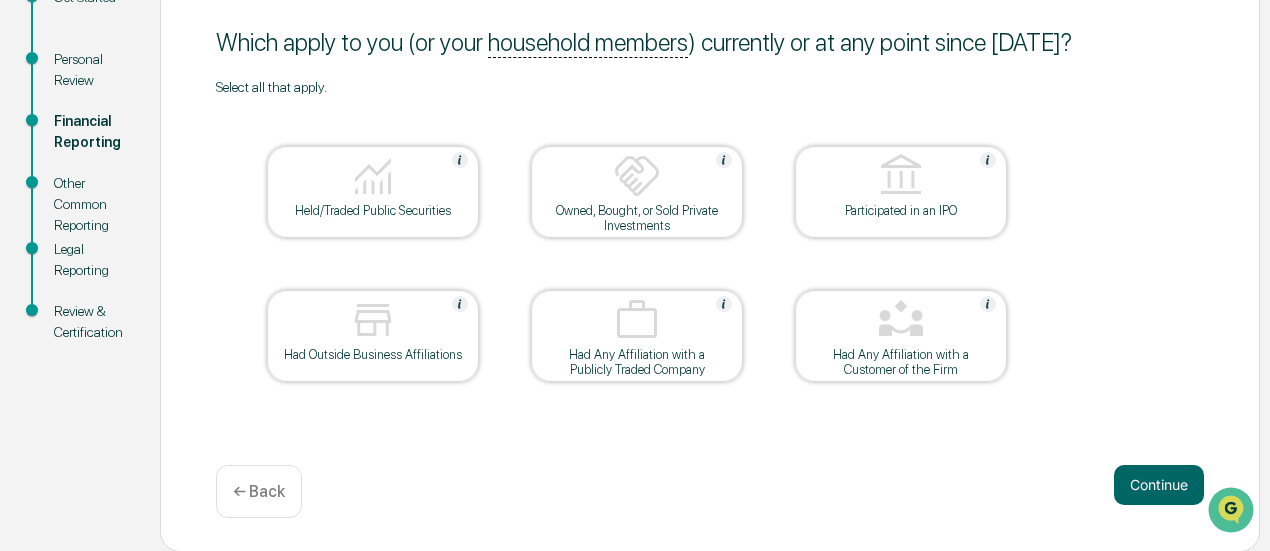 click at bounding box center (373, 177) 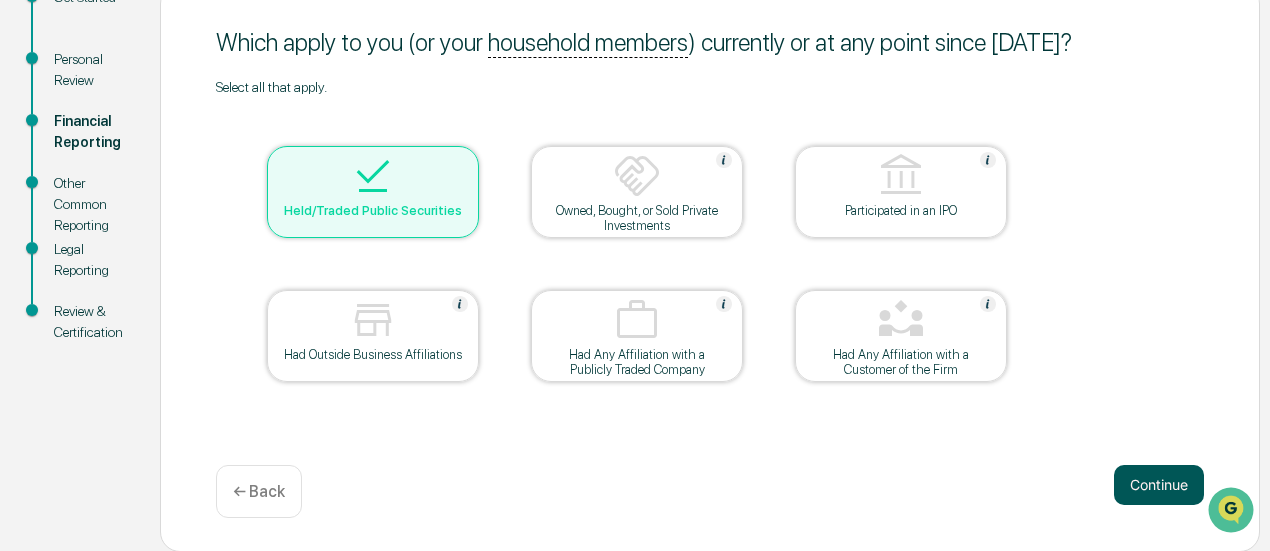 click on "Continue" at bounding box center (1159, 485) 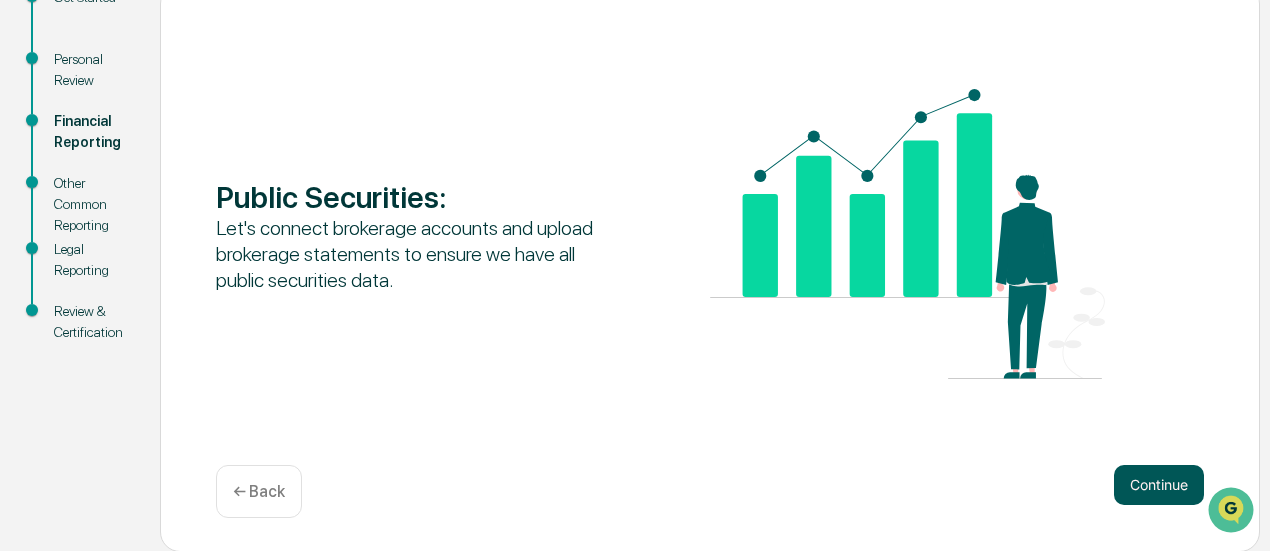 click on "Continue" at bounding box center (1159, 485) 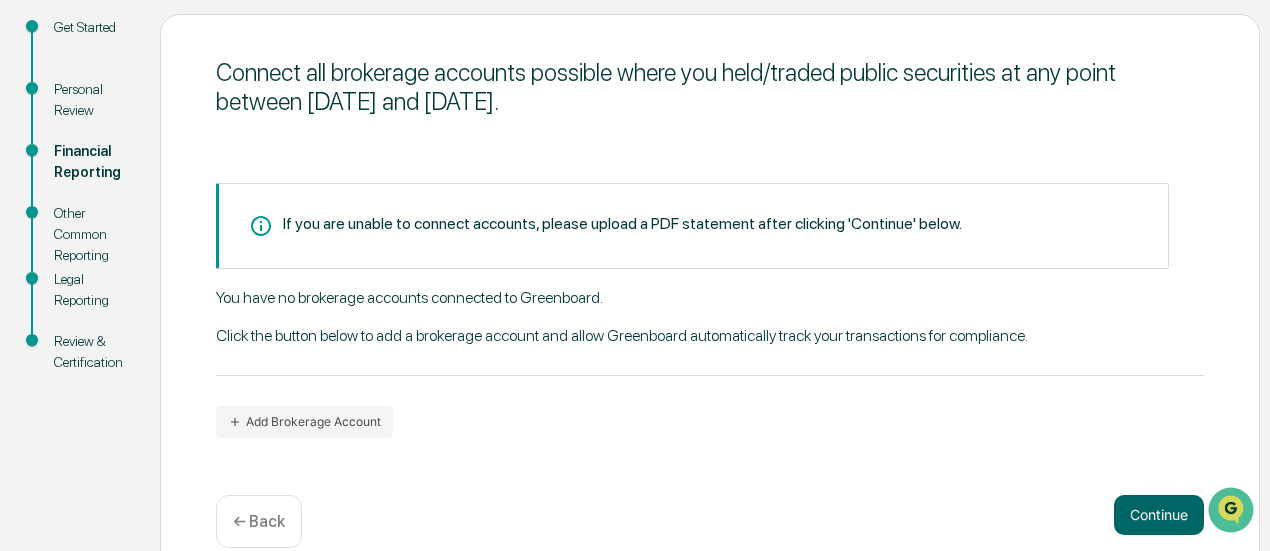 scroll, scrollTop: 254, scrollLeft: 0, axis: vertical 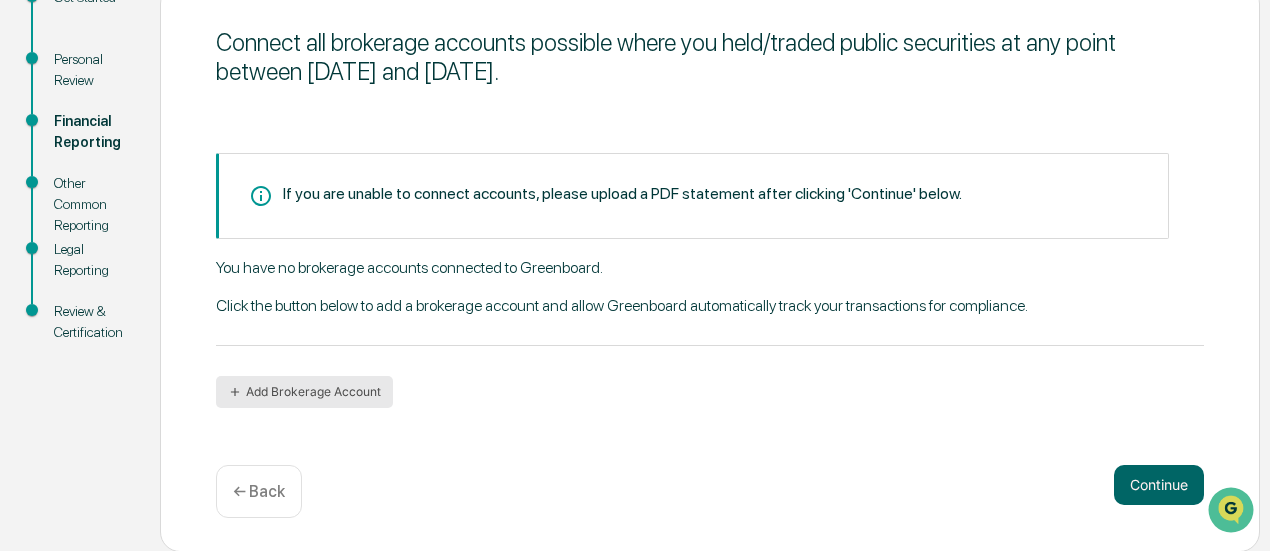 click on "Add Brokerage Account" at bounding box center (304, 392) 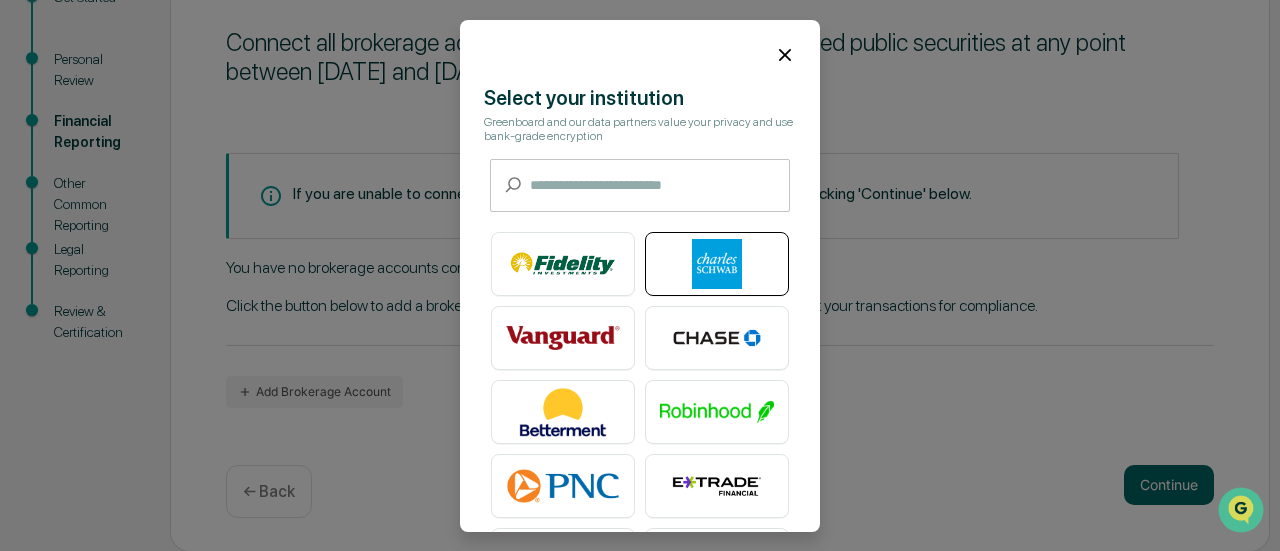 click at bounding box center [717, 264] 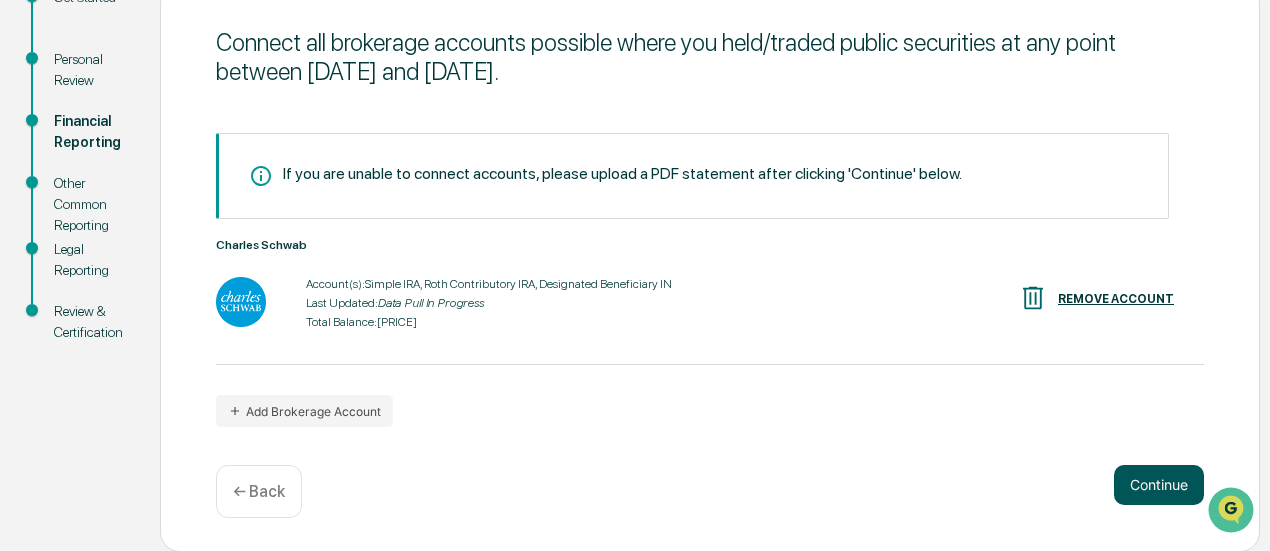 click on "Continue" at bounding box center (1159, 485) 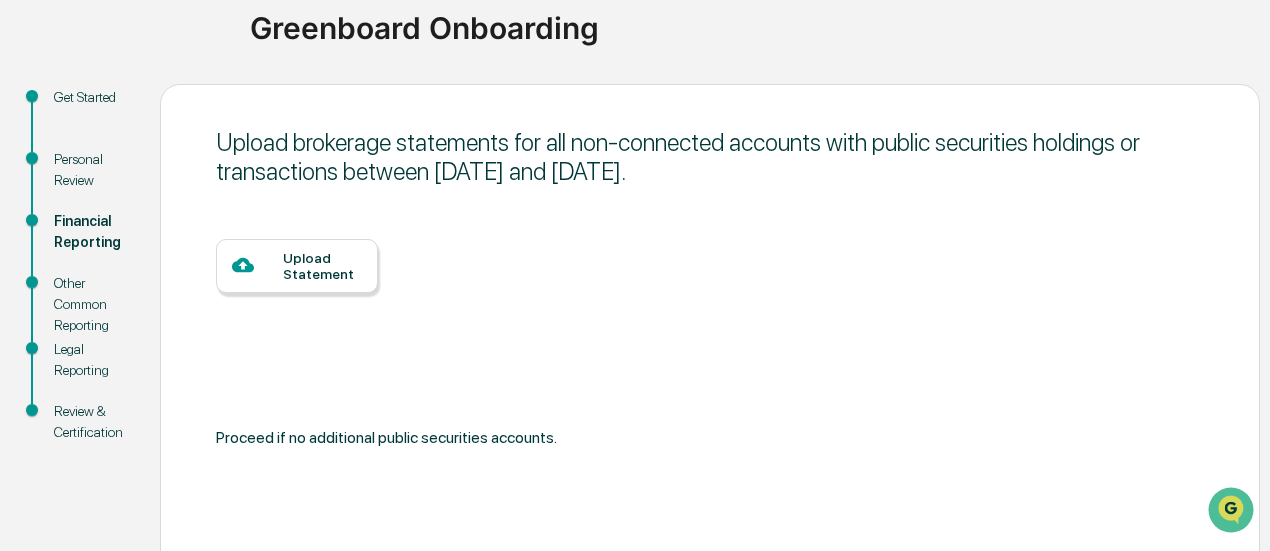scroll, scrollTop: 254, scrollLeft: 0, axis: vertical 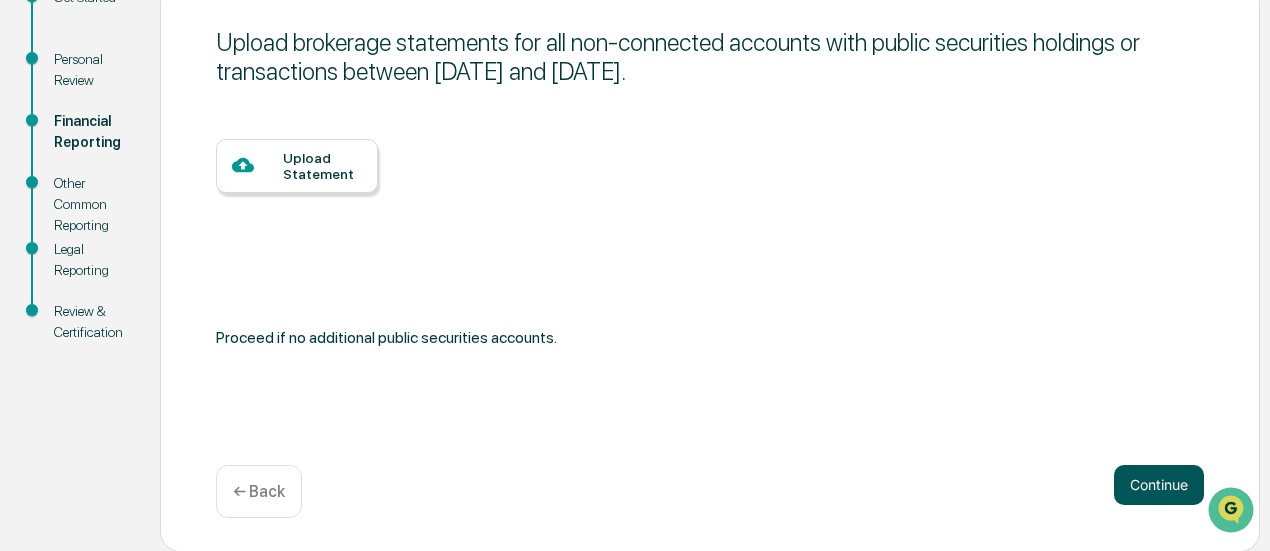 click on "Continue" at bounding box center [1159, 485] 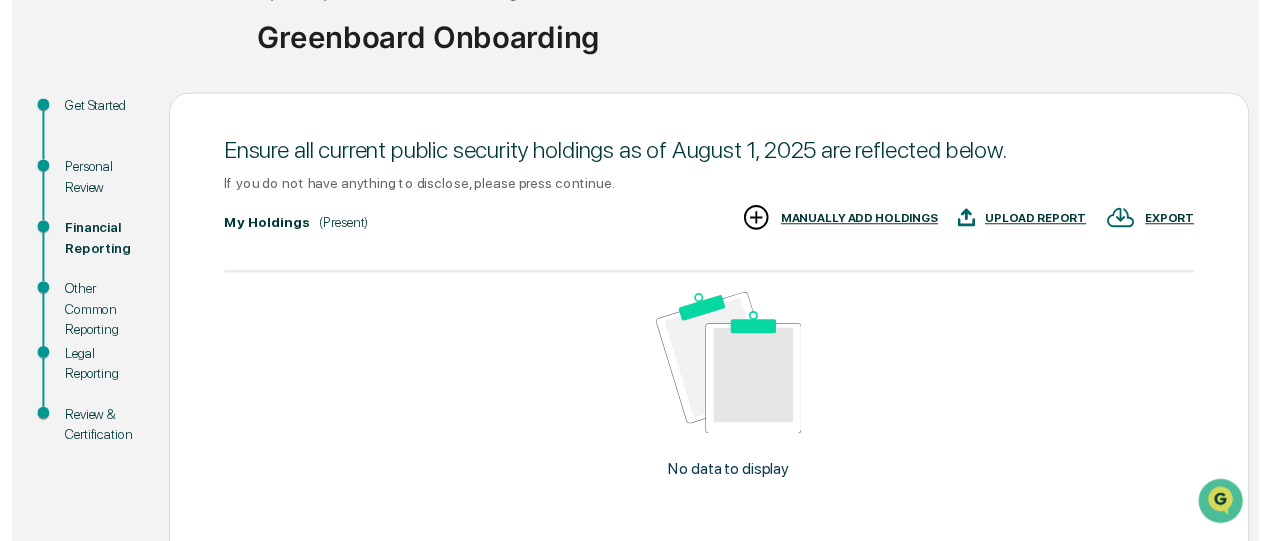 scroll, scrollTop: 290, scrollLeft: 0, axis: vertical 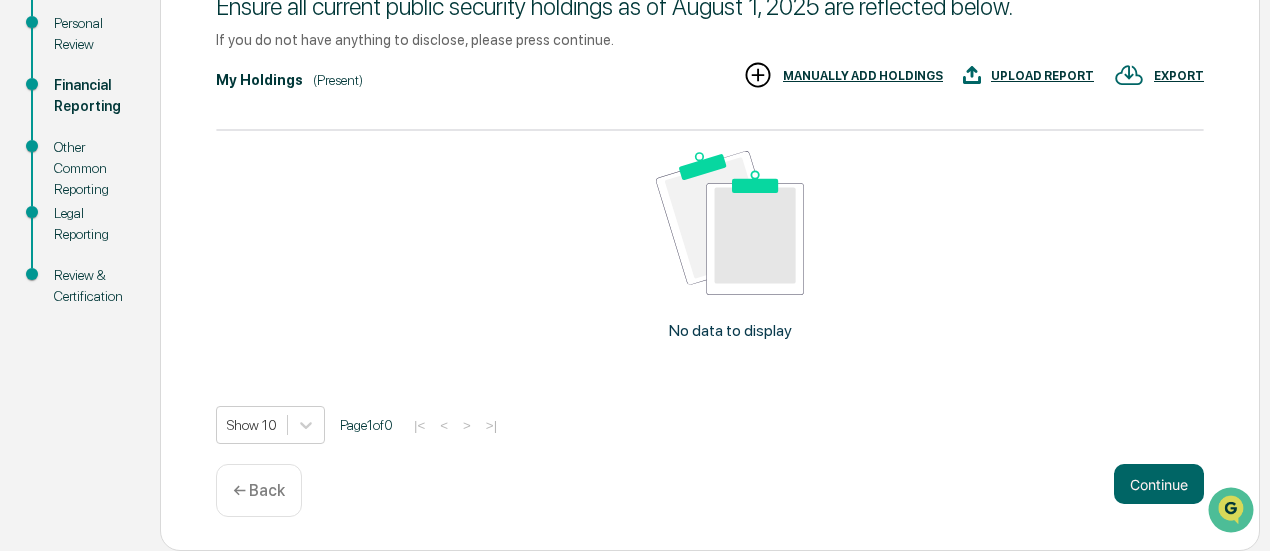 click on "← Back" at bounding box center (259, 490) 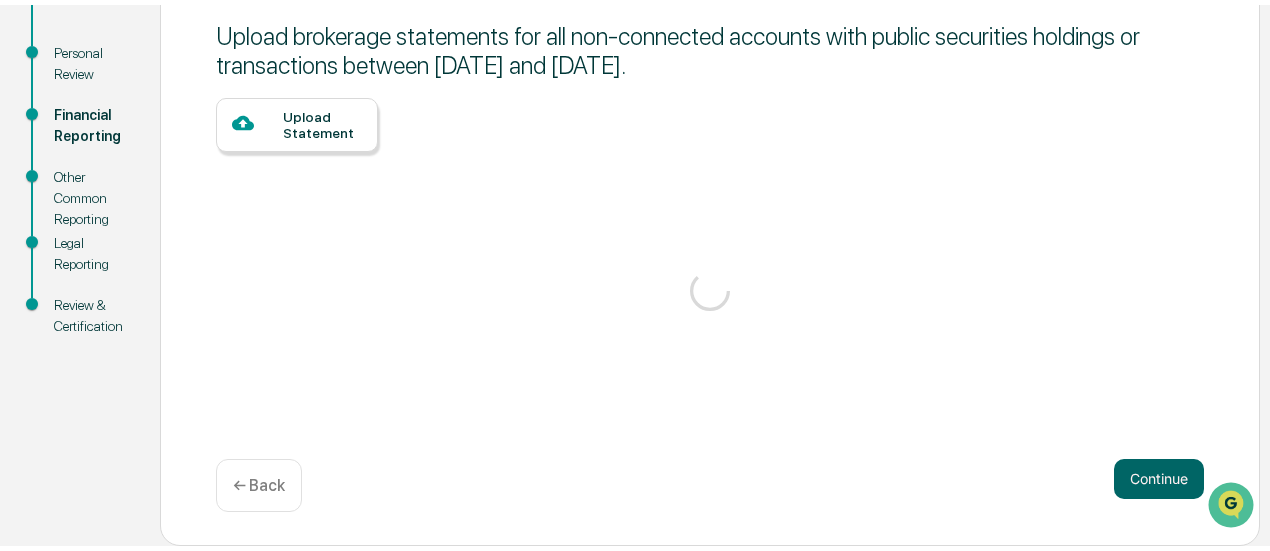 scroll, scrollTop: 254, scrollLeft: 0, axis: vertical 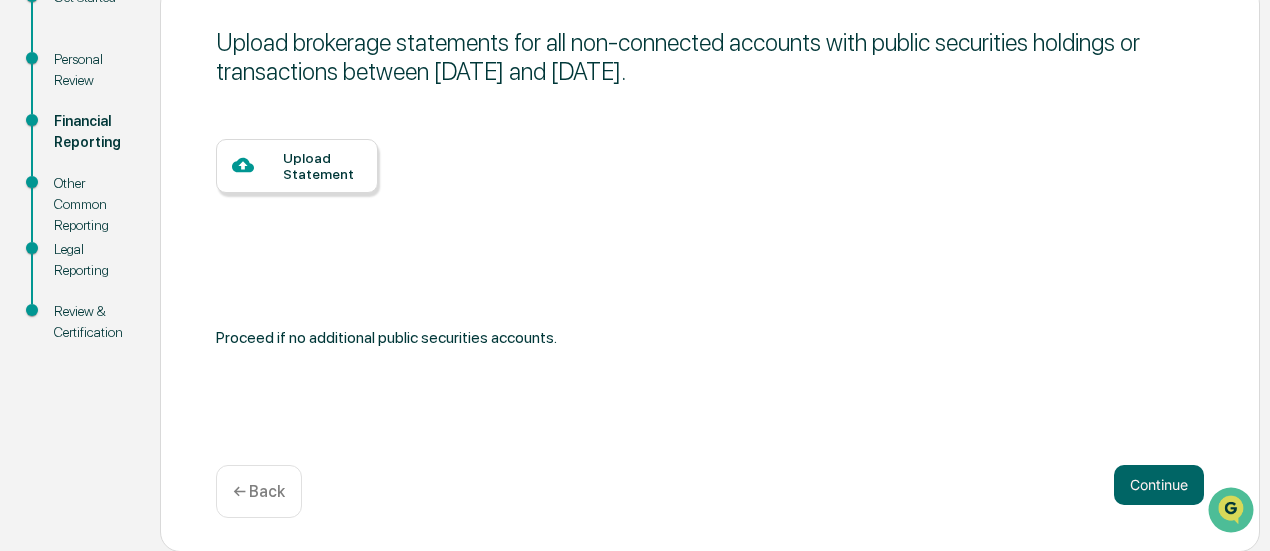 click on "← Back" at bounding box center (259, 491) 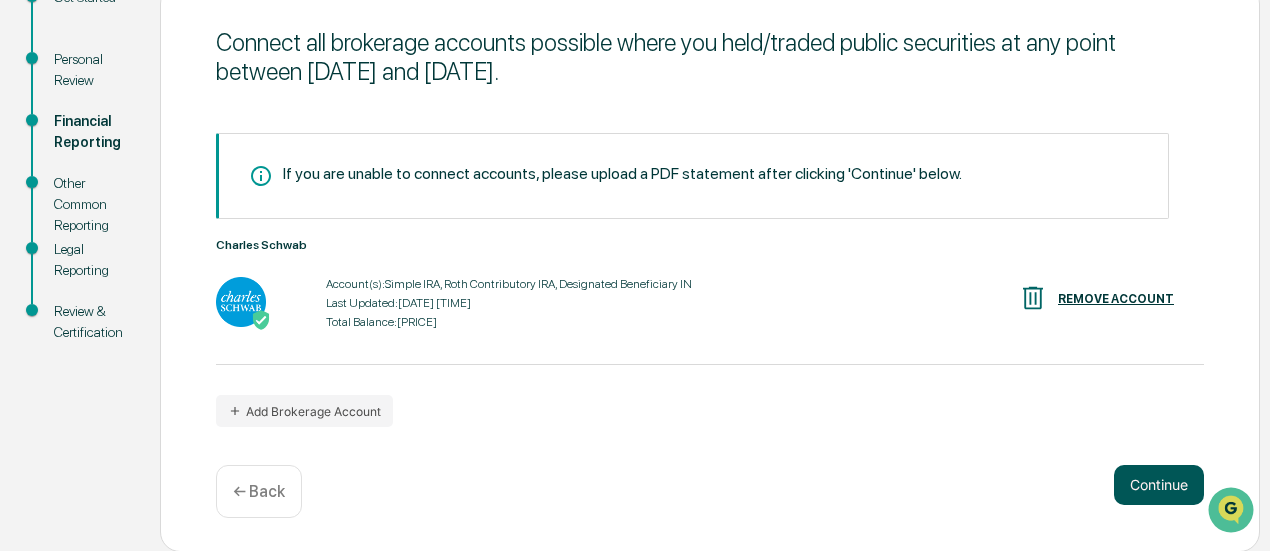 click on "Continue" at bounding box center [1159, 485] 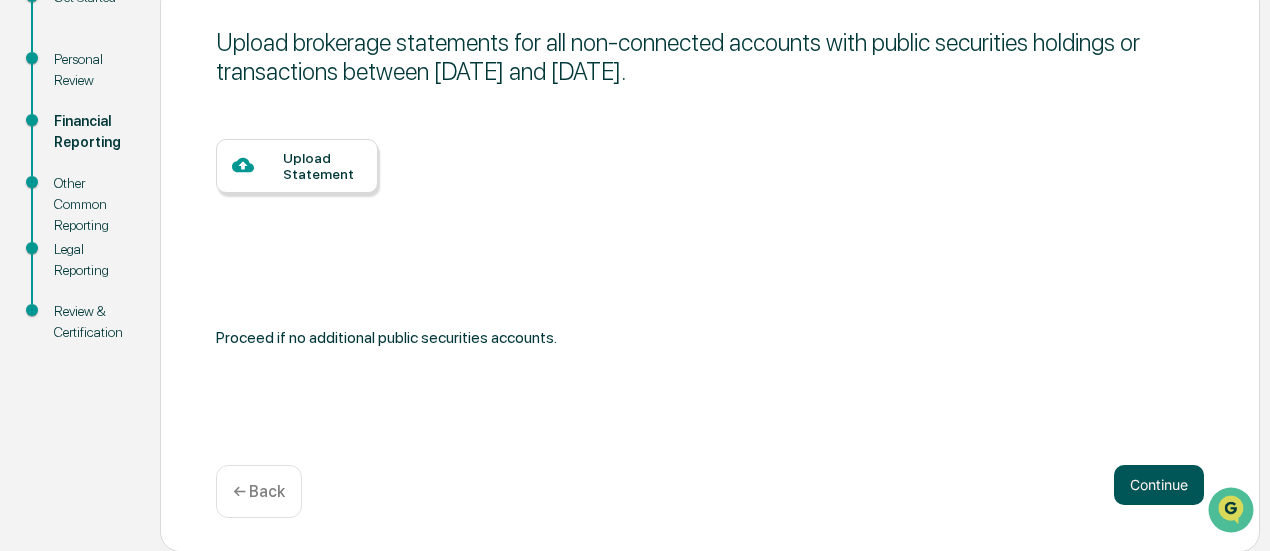 click on "Continue" at bounding box center (1159, 485) 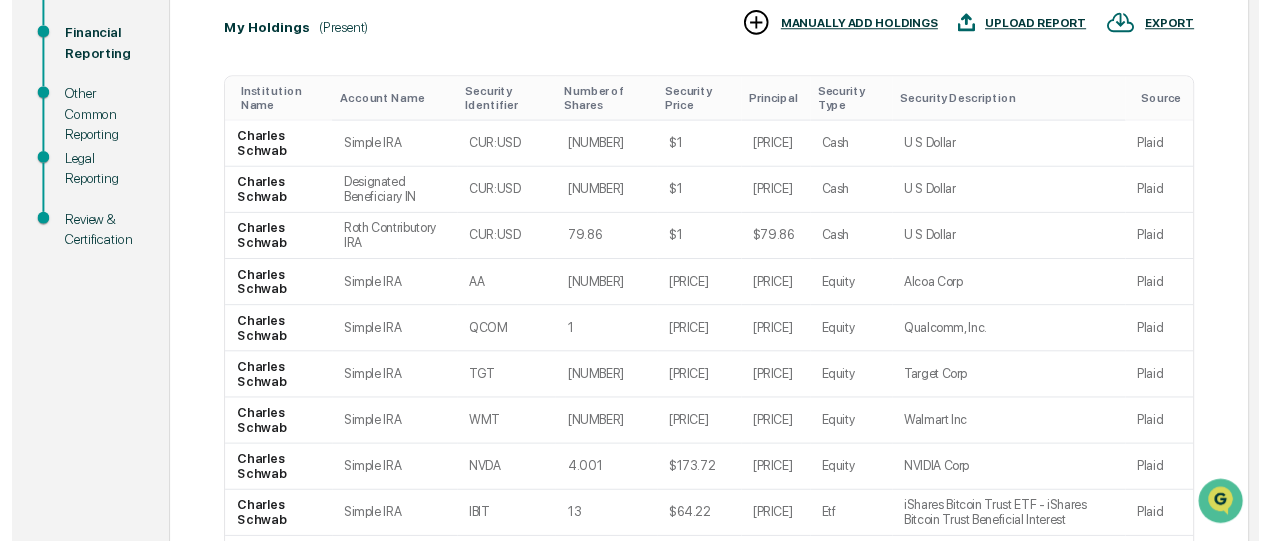 scroll, scrollTop: 574, scrollLeft: 0, axis: vertical 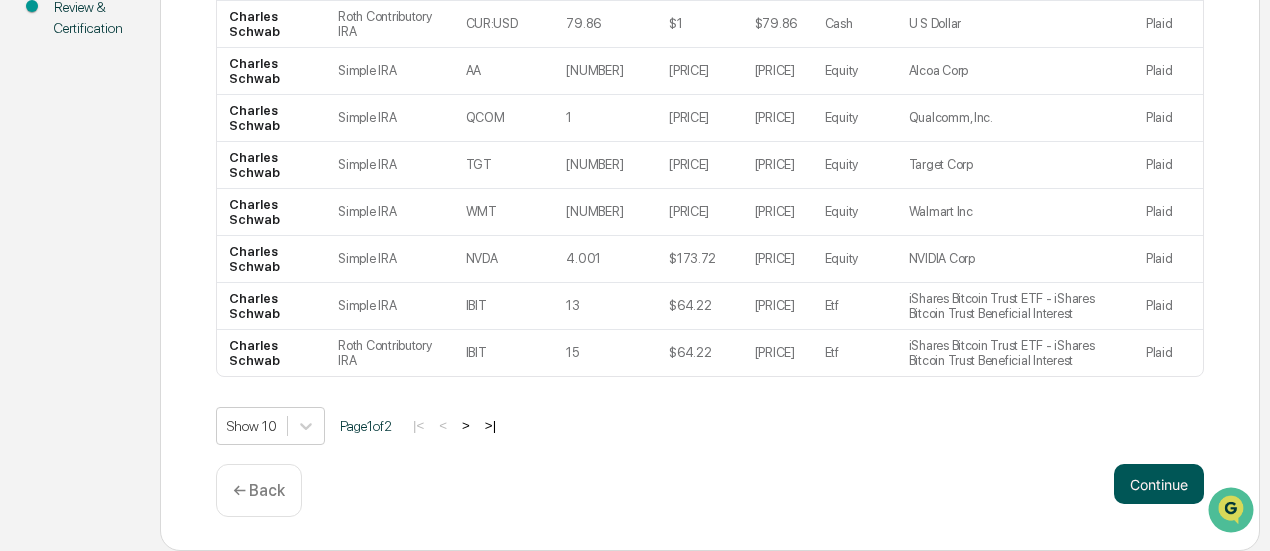 click on "Continue" at bounding box center [1159, 484] 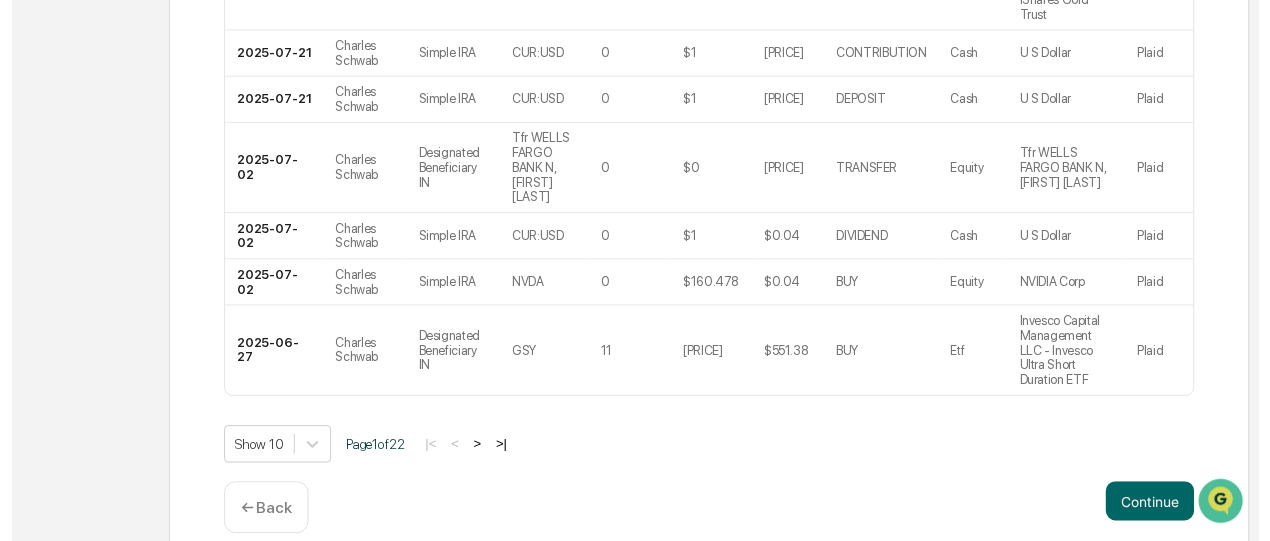 scroll, scrollTop: 718, scrollLeft: 0, axis: vertical 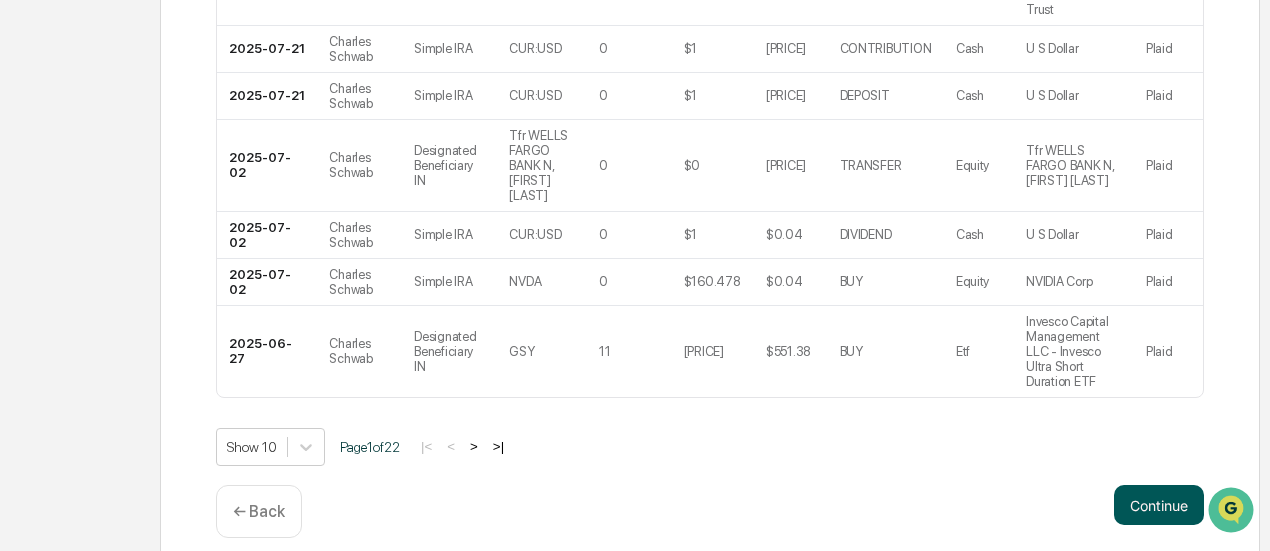 click on "Continue" at bounding box center (1159, 505) 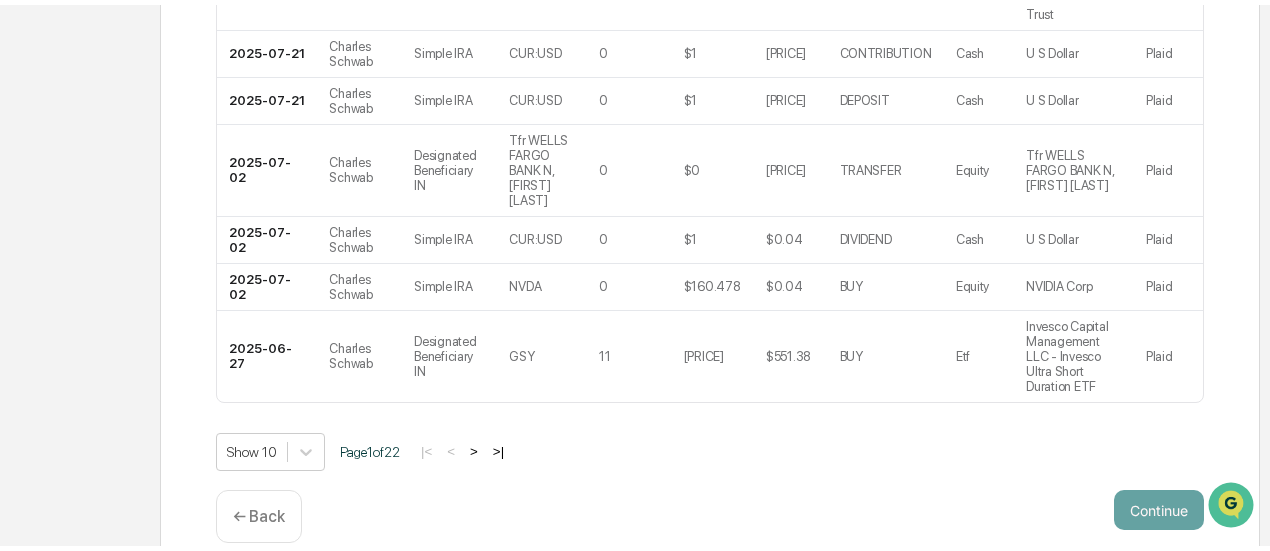 scroll, scrollTop: 254, scrollLeft: 0, axis: vertical 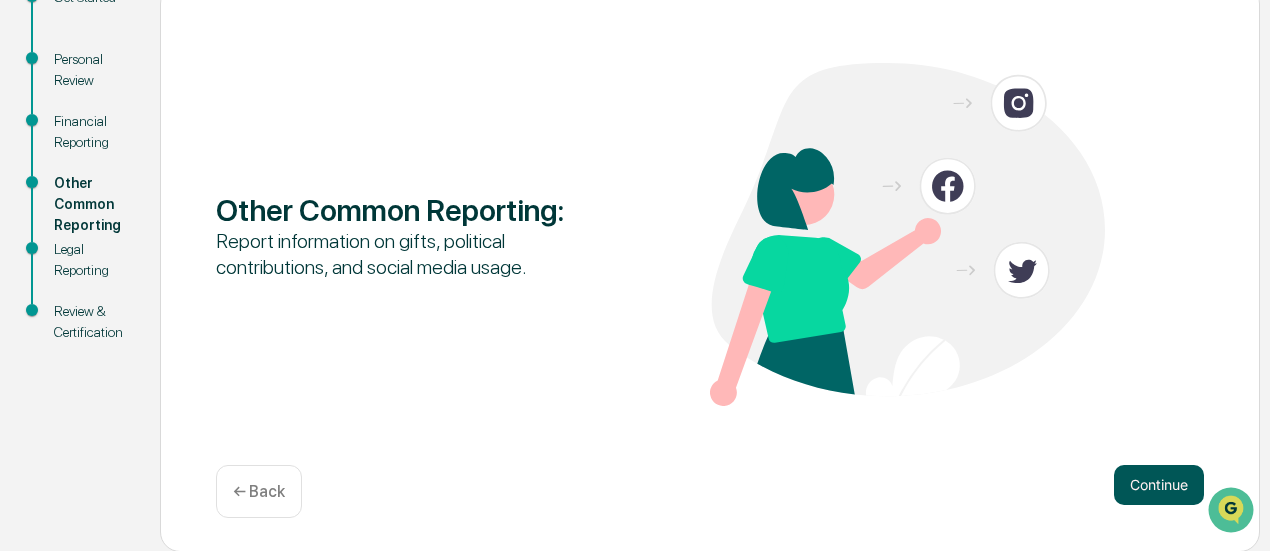 click on "Continue" at bounding box center [1159, 485] 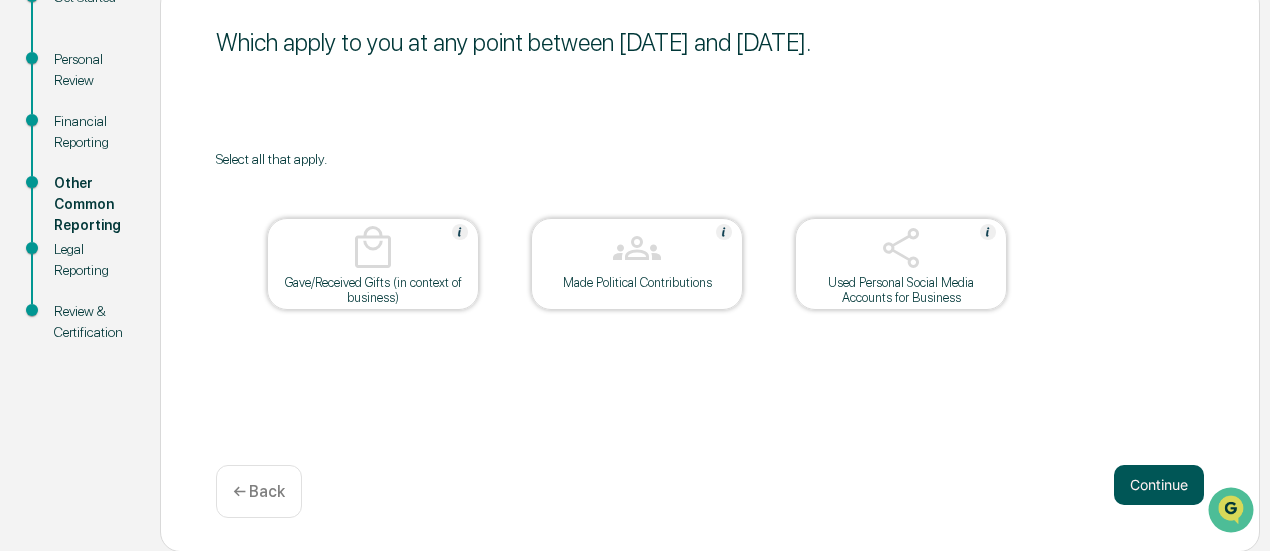 click on "Continue" at bounding box center [1159, 485] 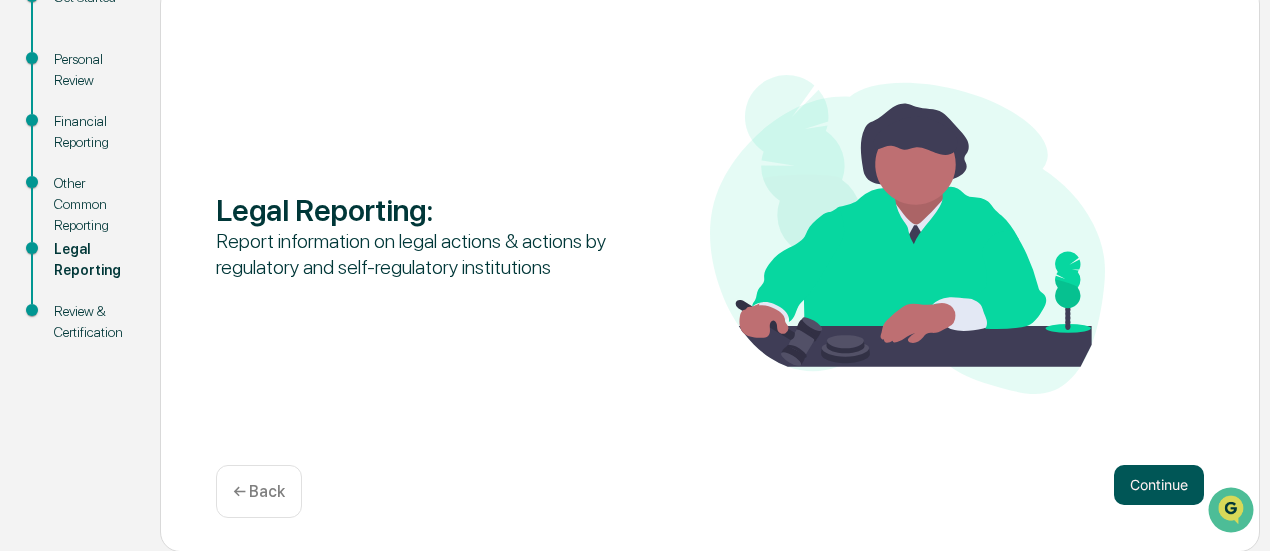 click on "Continue" at bounding box center [1159, 485] 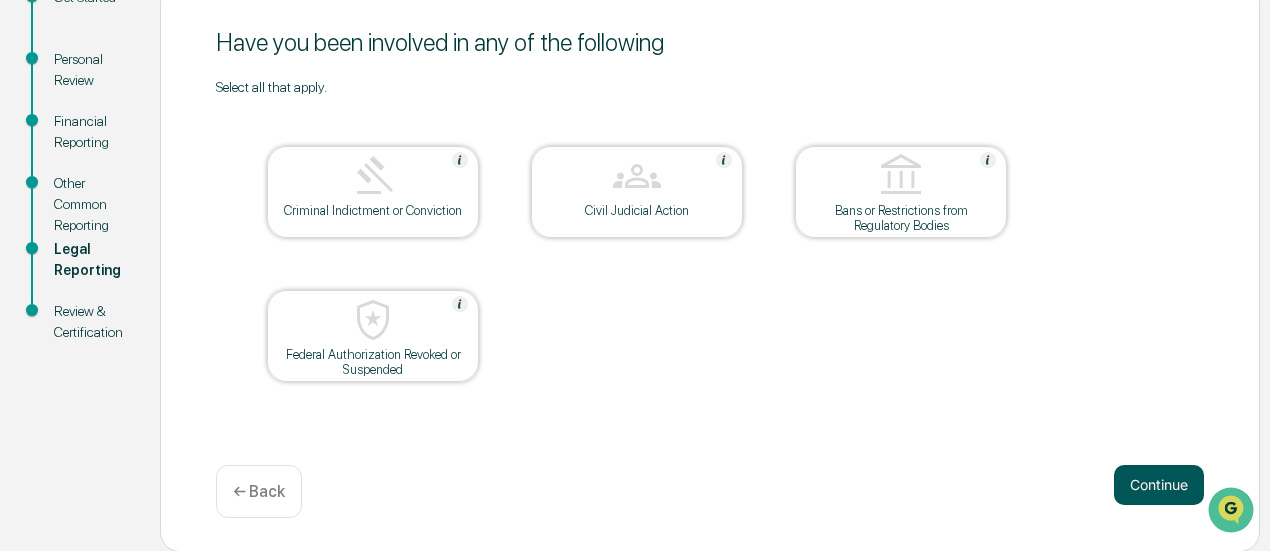 click on "Continue" at bounding box center (1159, 485) 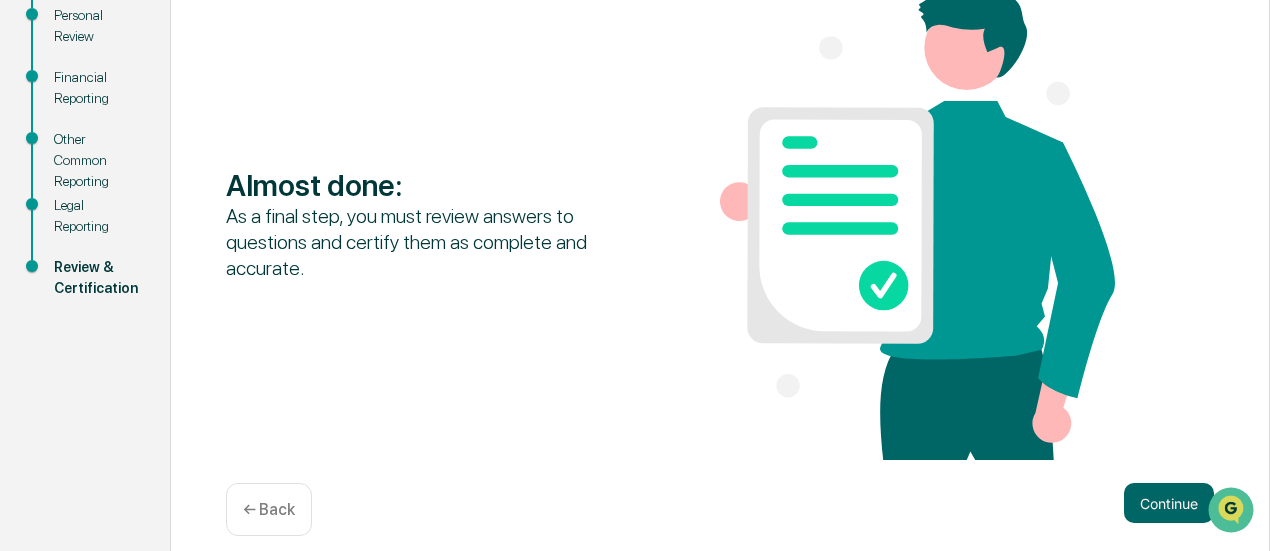 scroll, scrollTop: 318, scrollLeft: 0, axis: vertical 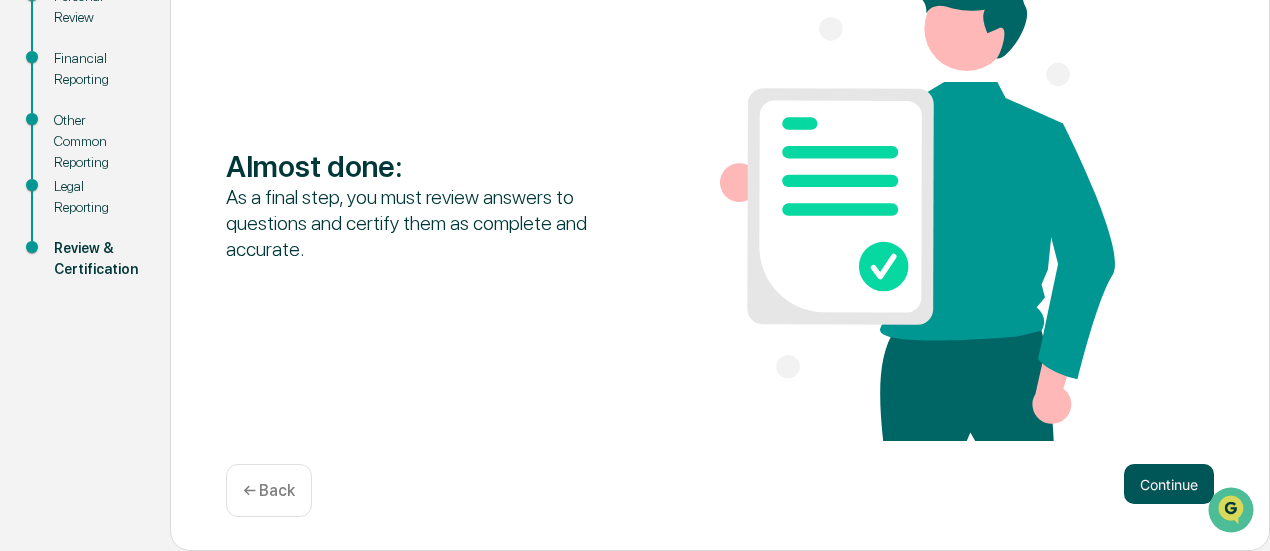 click on "Continue" at bounding box center (1169, 484) 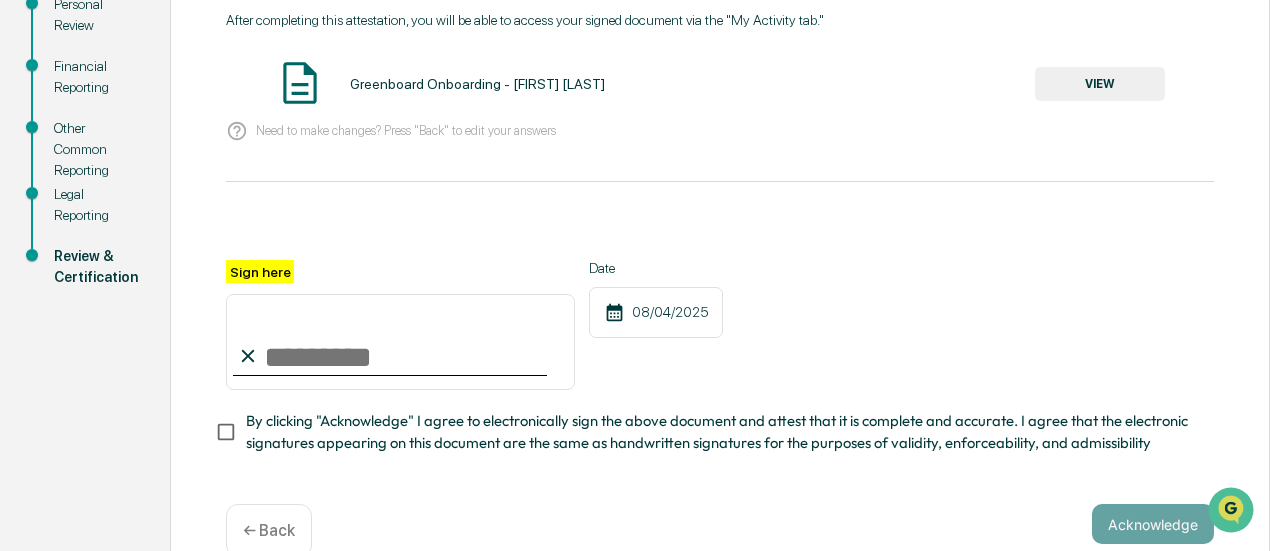 scroll, scrollTop: 318, scrollLeft: 0, axis: vertical 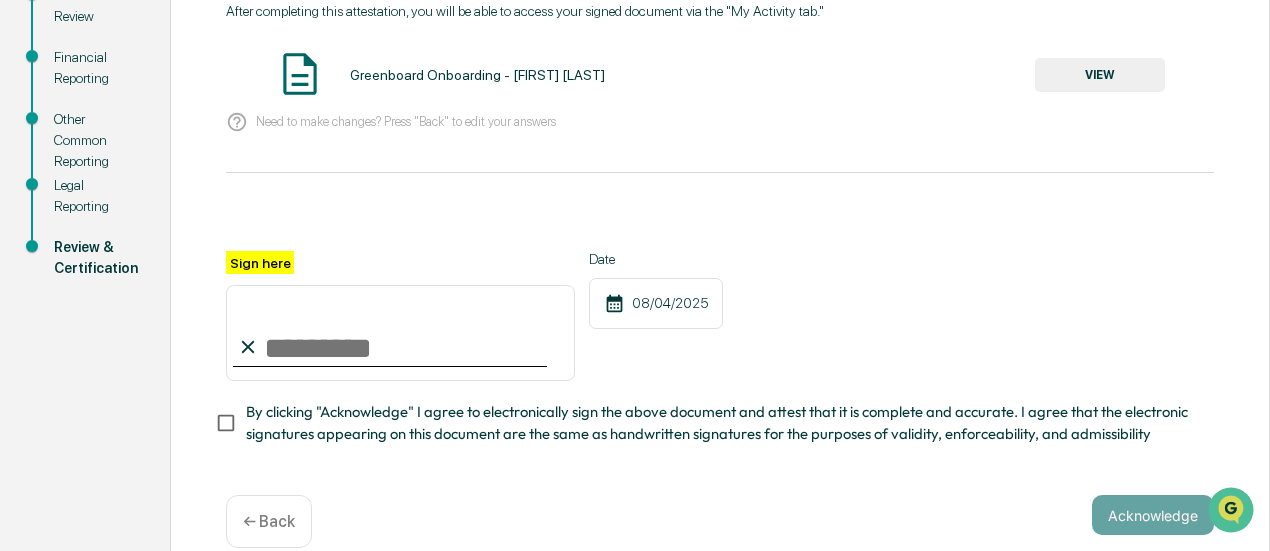 click on "Sign here" at bounding box center [400, 333] 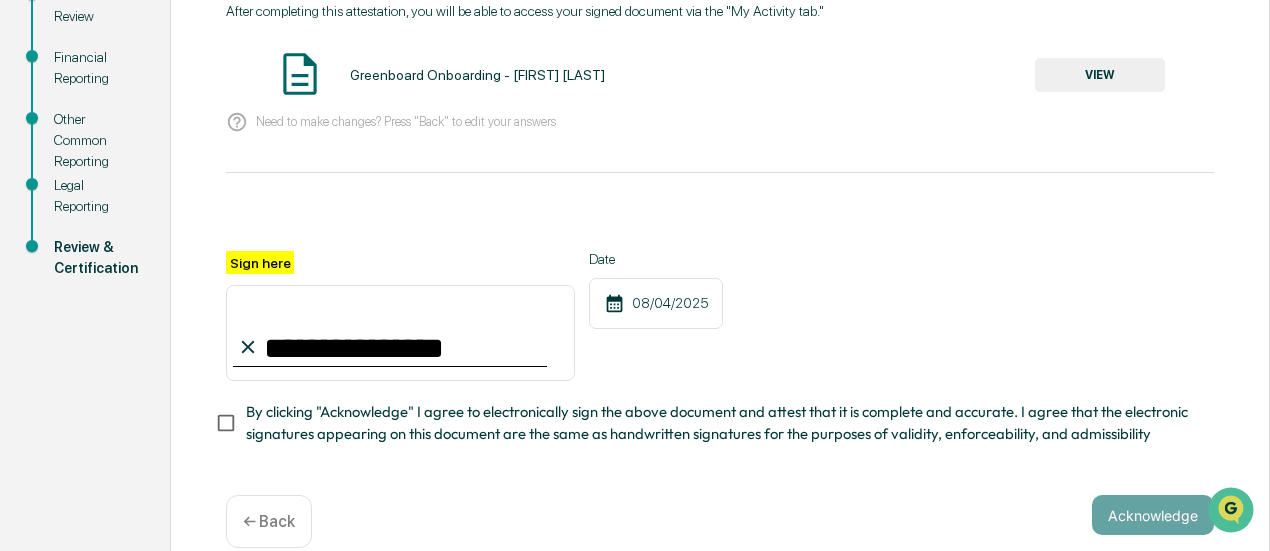scroll, scrollTop: 356, scrollLeft: 0, axis: vertical 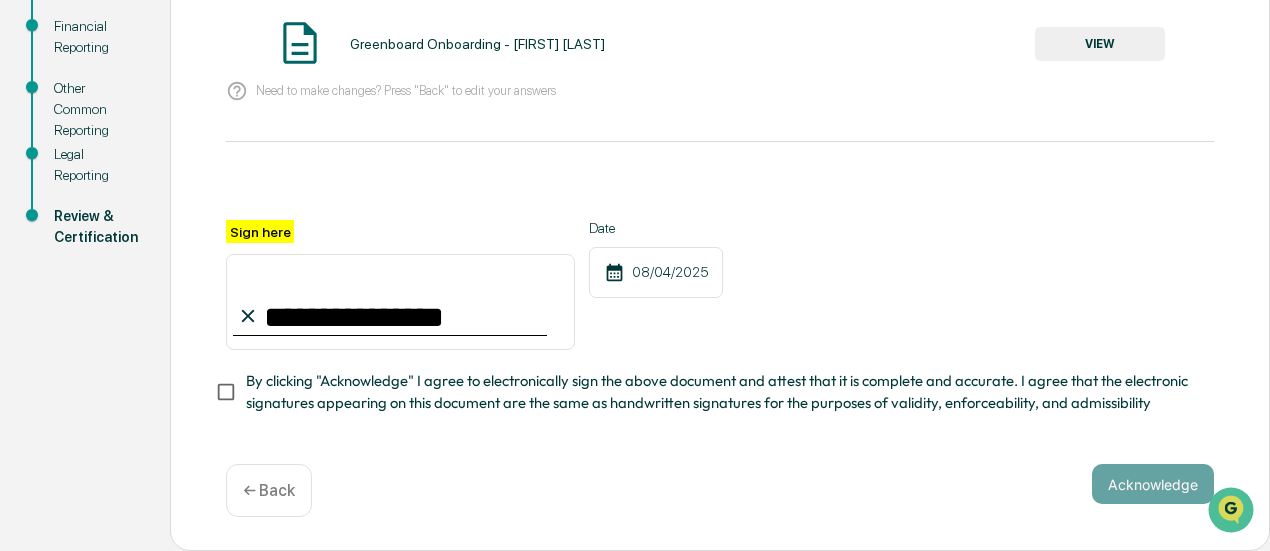 type on "**********" 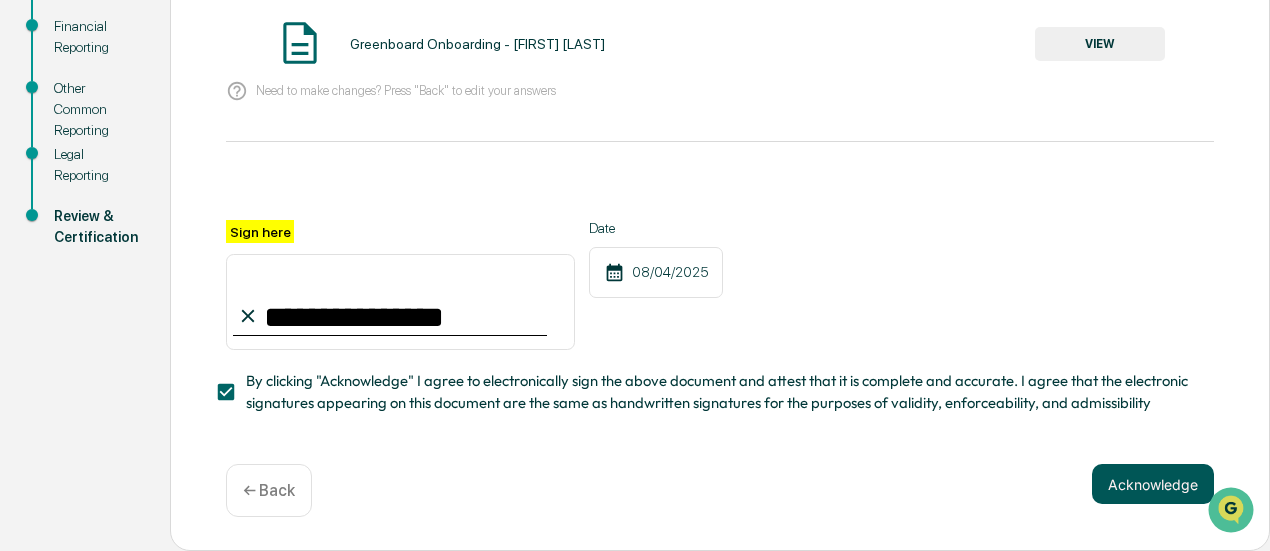 click on "Acknowledge" at bounding box center (1153, 484) 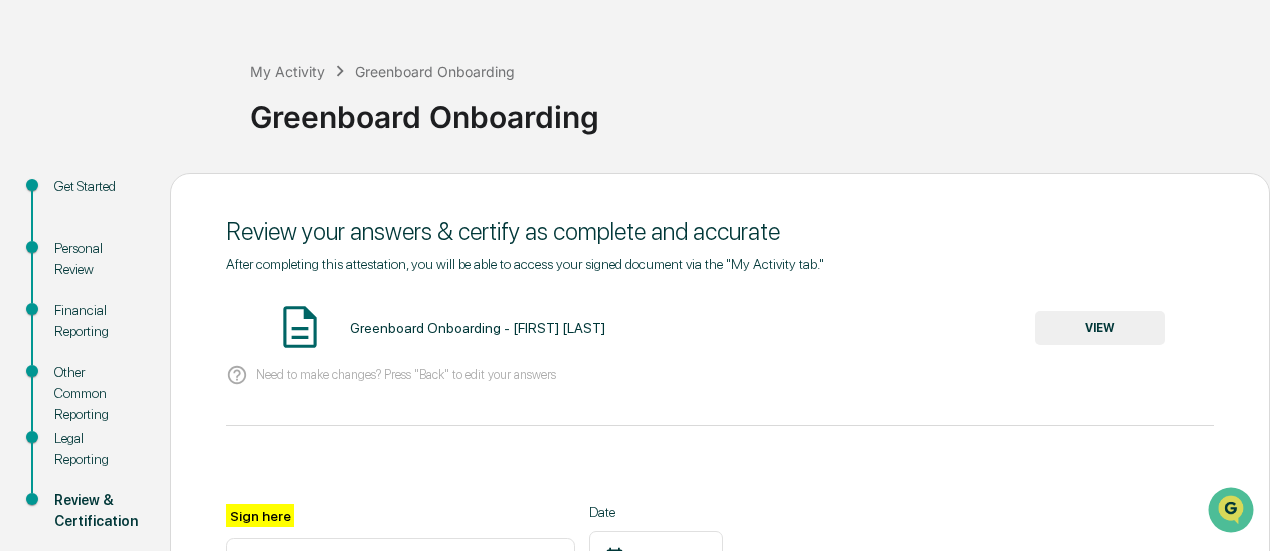 scroll, scrollTop: 56, scrollLeft: 0, axis: vertical 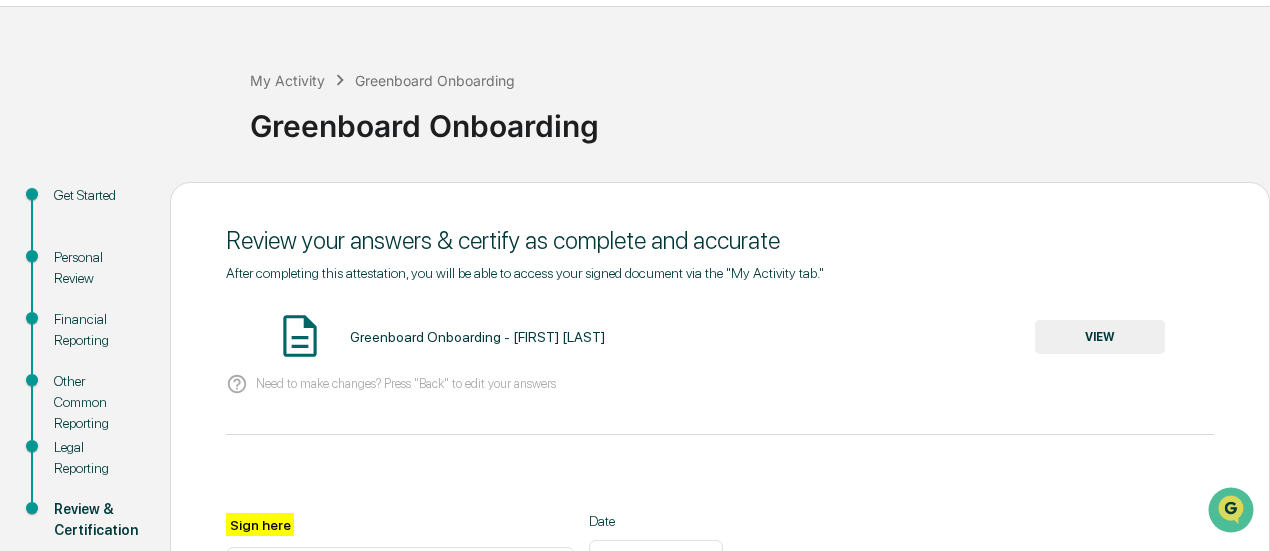 click on "VIEW" at bounding box center [1100, 337] 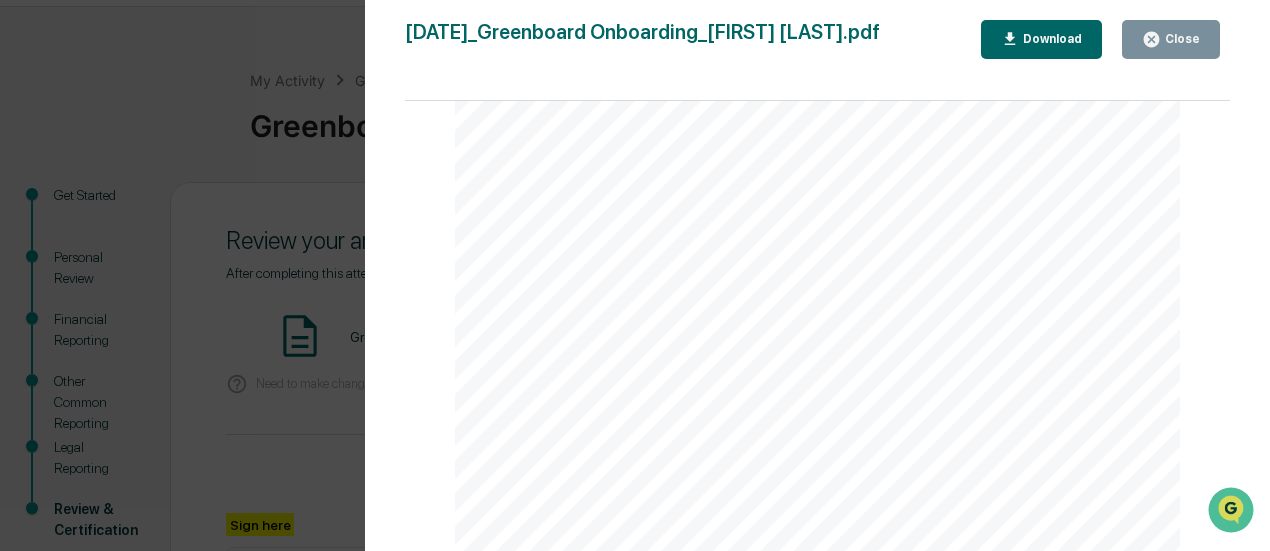 scroll, scrollTop: 7200, scrollLeft: 0, axis: vertical 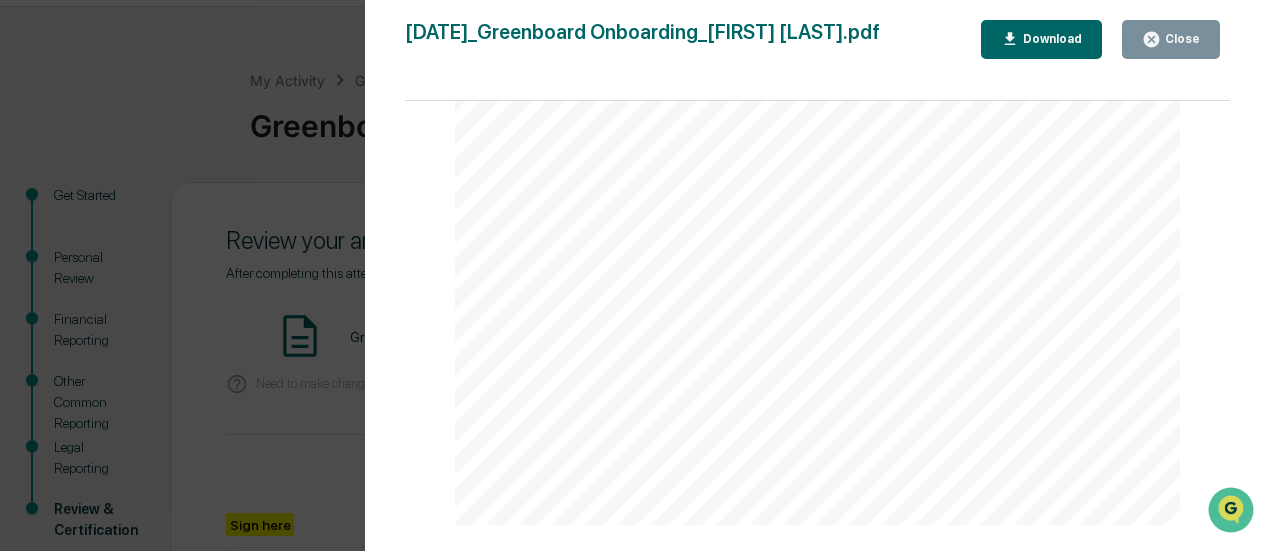 click on "Close" at bounding box center [1180, 39] 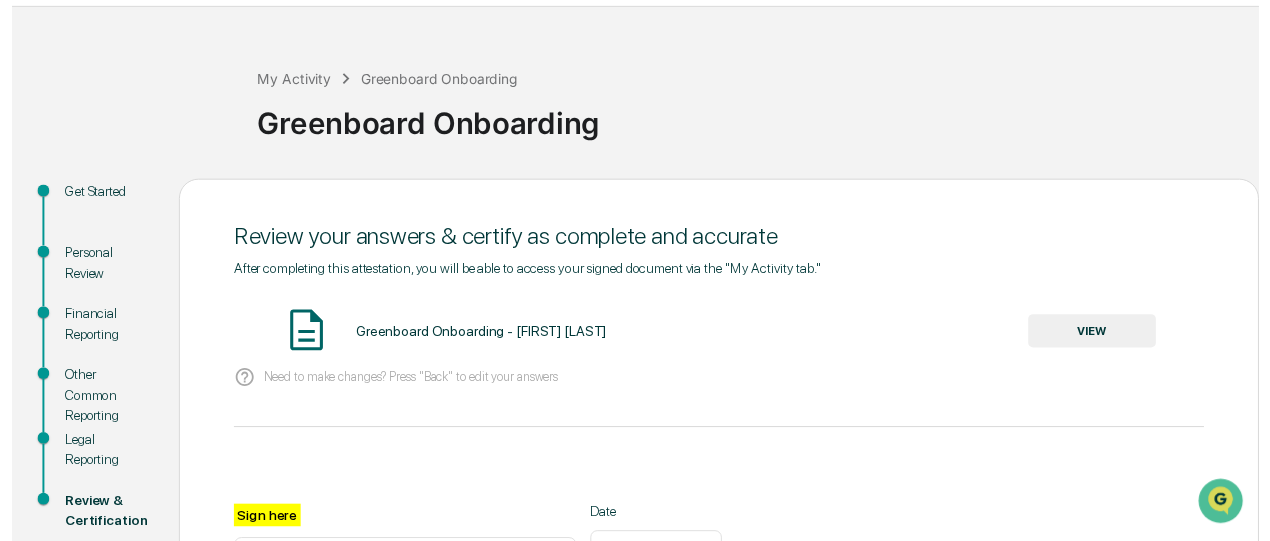 scroll, scrollTop: 380, scrollLeft: 0, axis: vertical 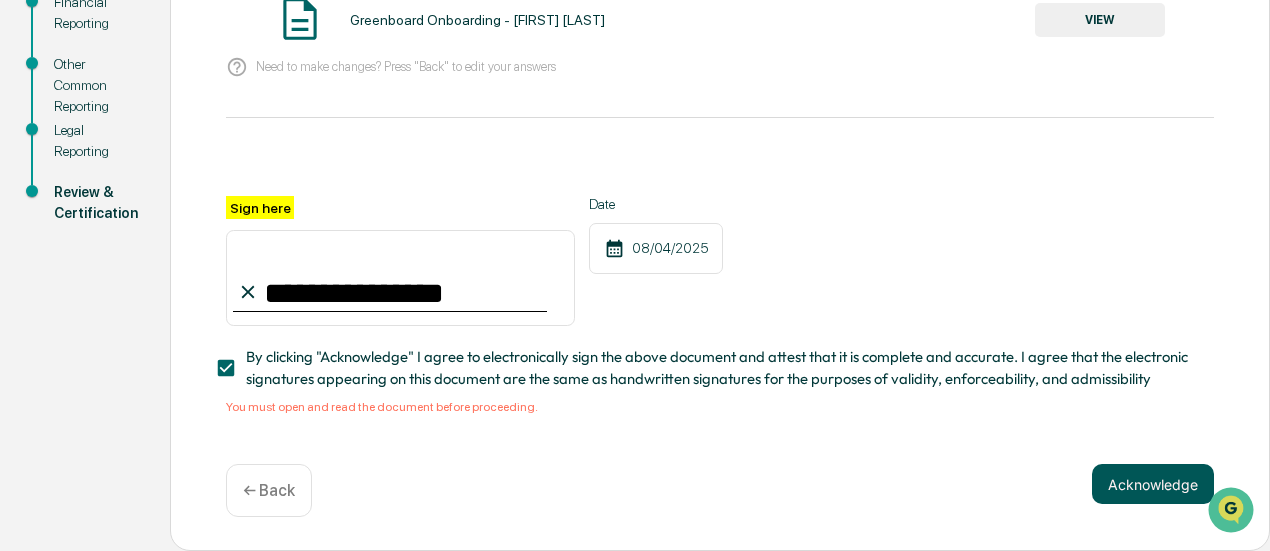 click on "Acknowledge" at bounding box center [1153, 484] 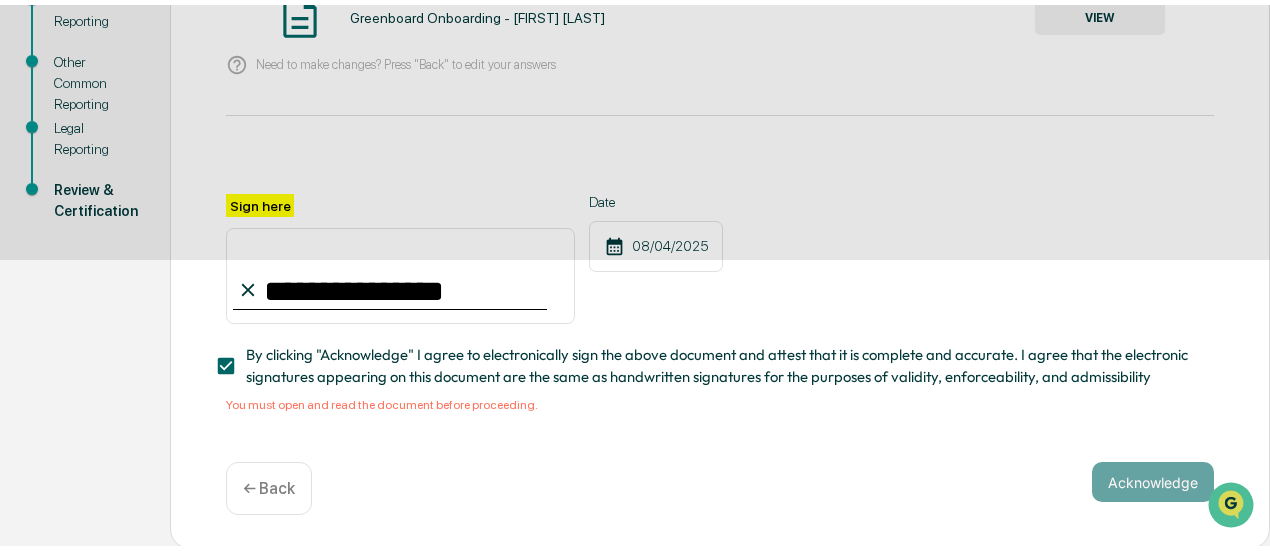 scroll, scrollTop: 254, scrollLeft: 0, axis: vertical 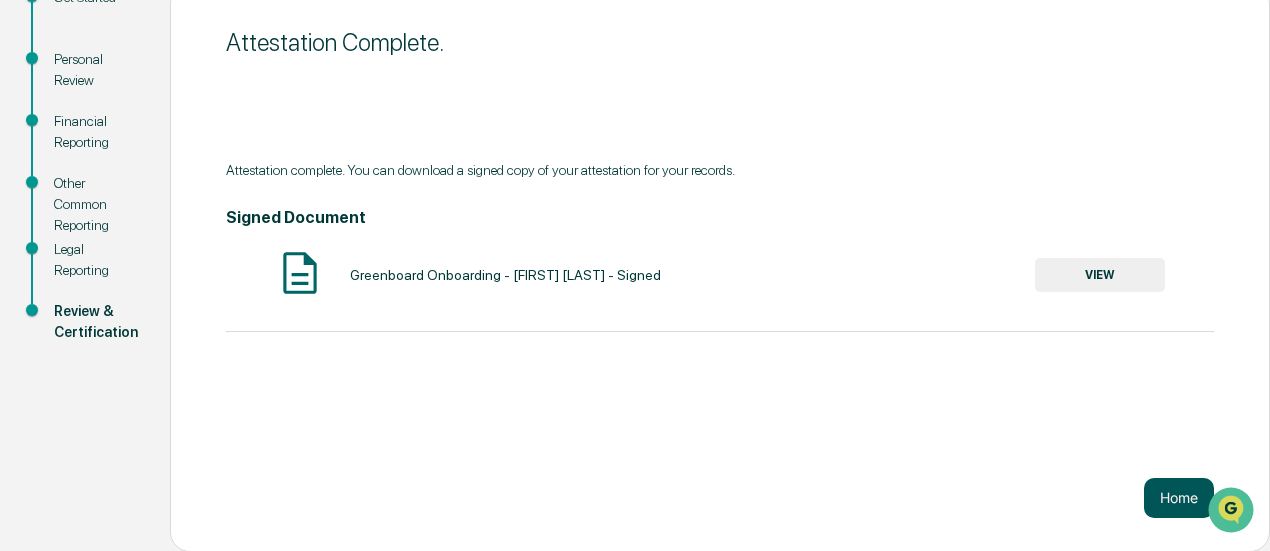 click on "Home" at bounding box center [1179, 498] 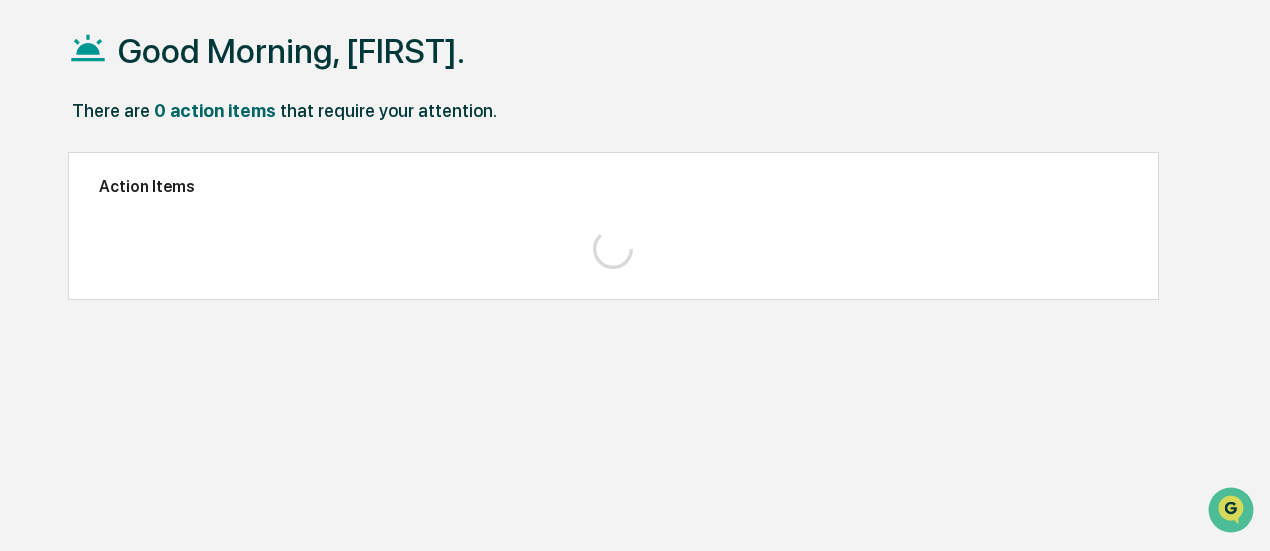 scroll, scrollTop: 94, scrollLeft: 0, axis: vertical 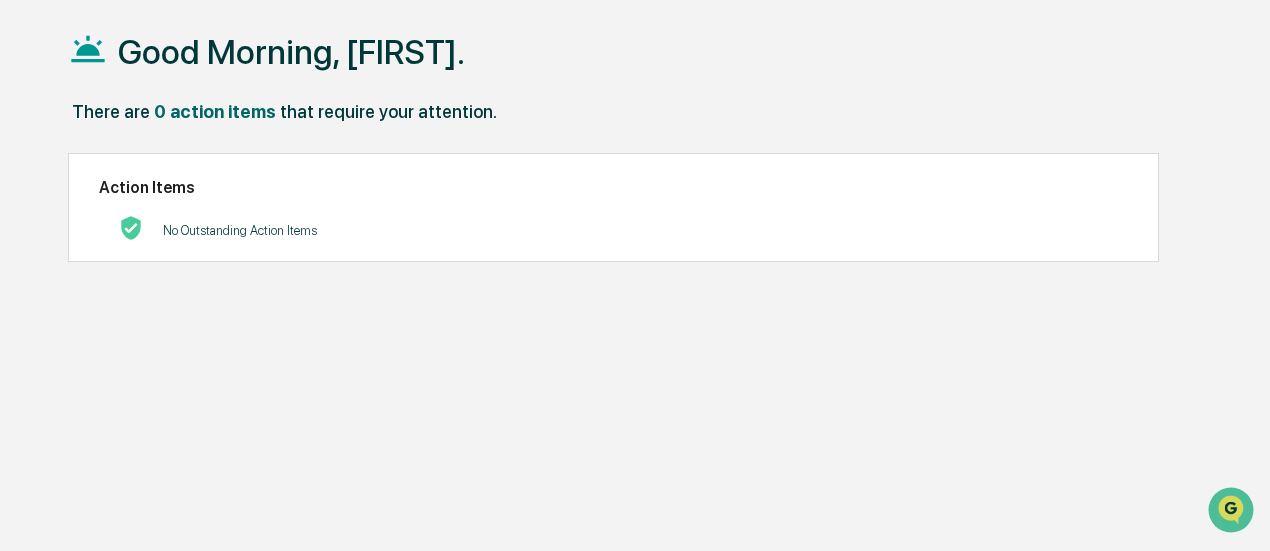 click on "Good Morning, [FIRST]." at bounding box center (639, 51) 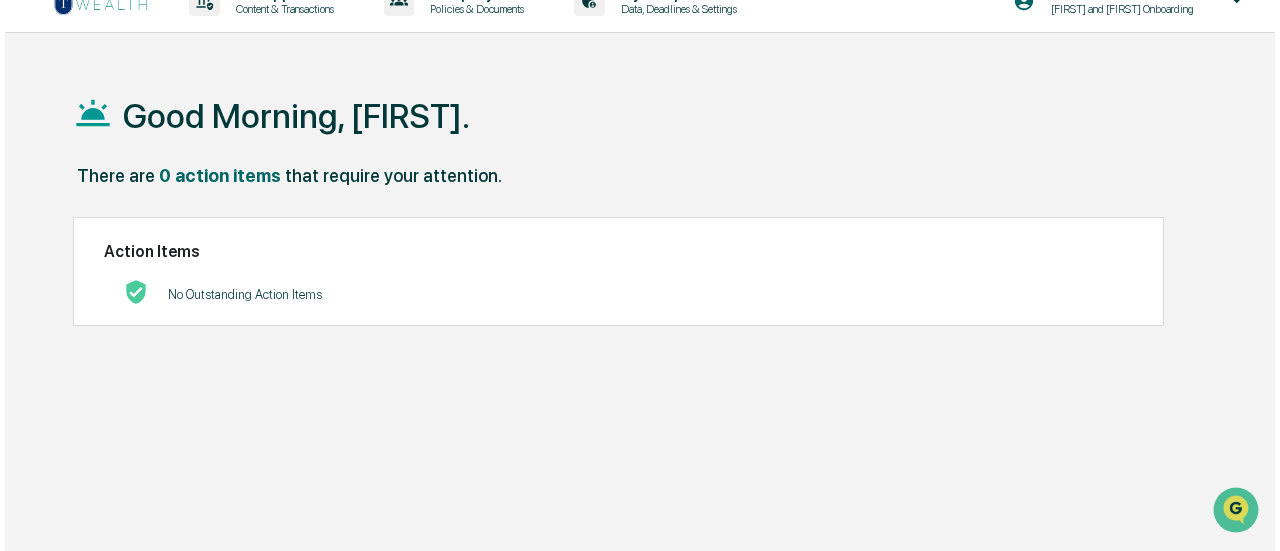 scroll, scrollTop: 0, scrollLeft: 0, axis: both 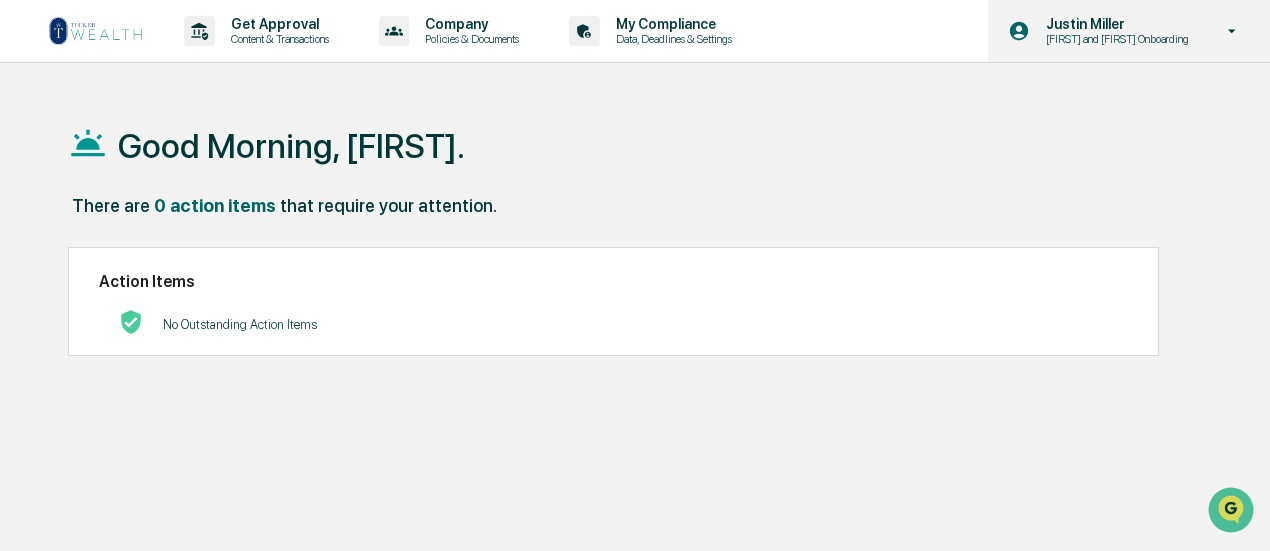 click on "[FIRST] and [FIRST] Onboarding" at bounding box center (1114, 39) 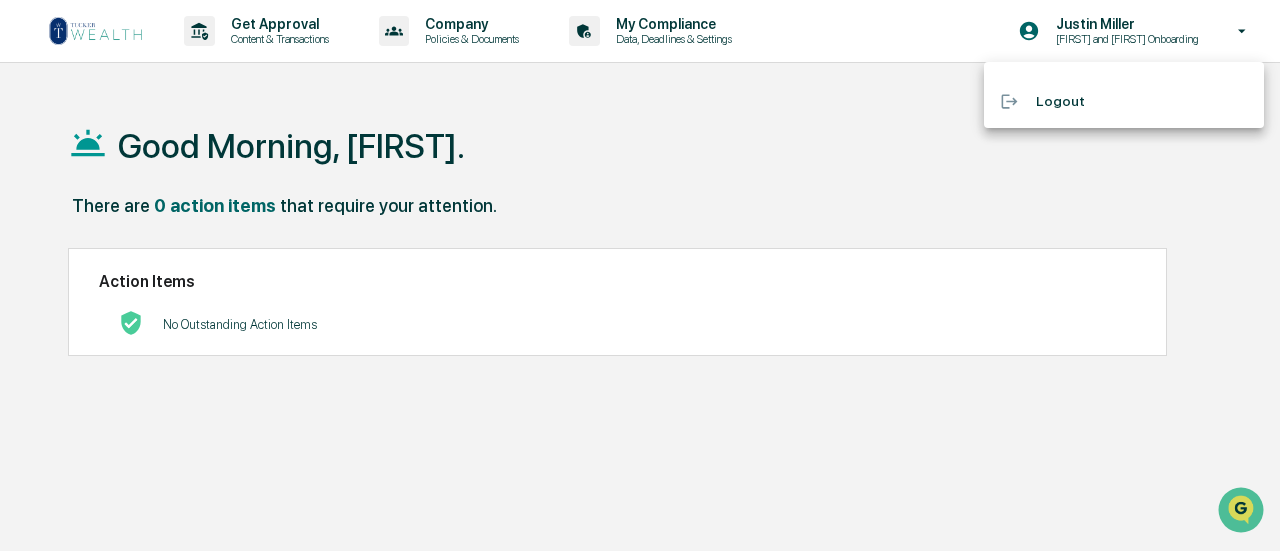 click on "Logout" at bounding box center (1124, 101) 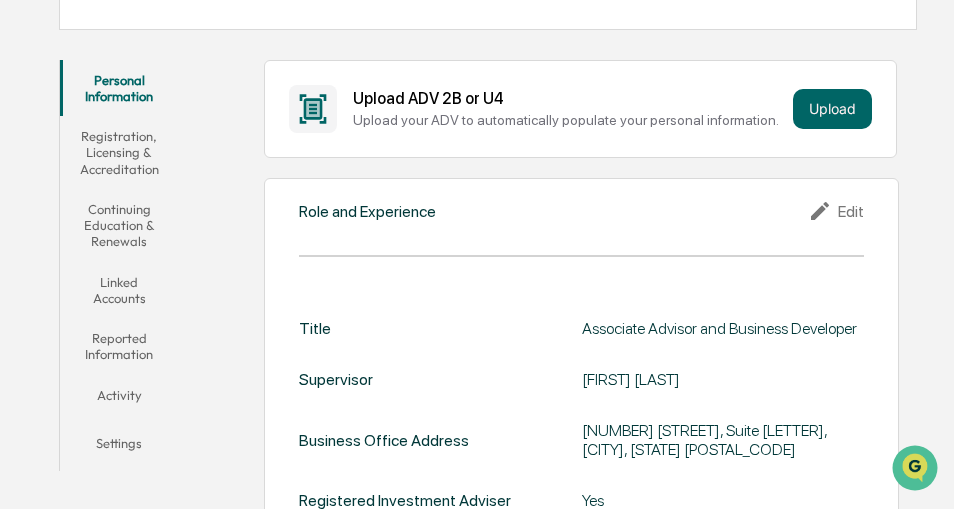 scroll, scrollTop: 500, scrollLeft: 0, axis: vertical 